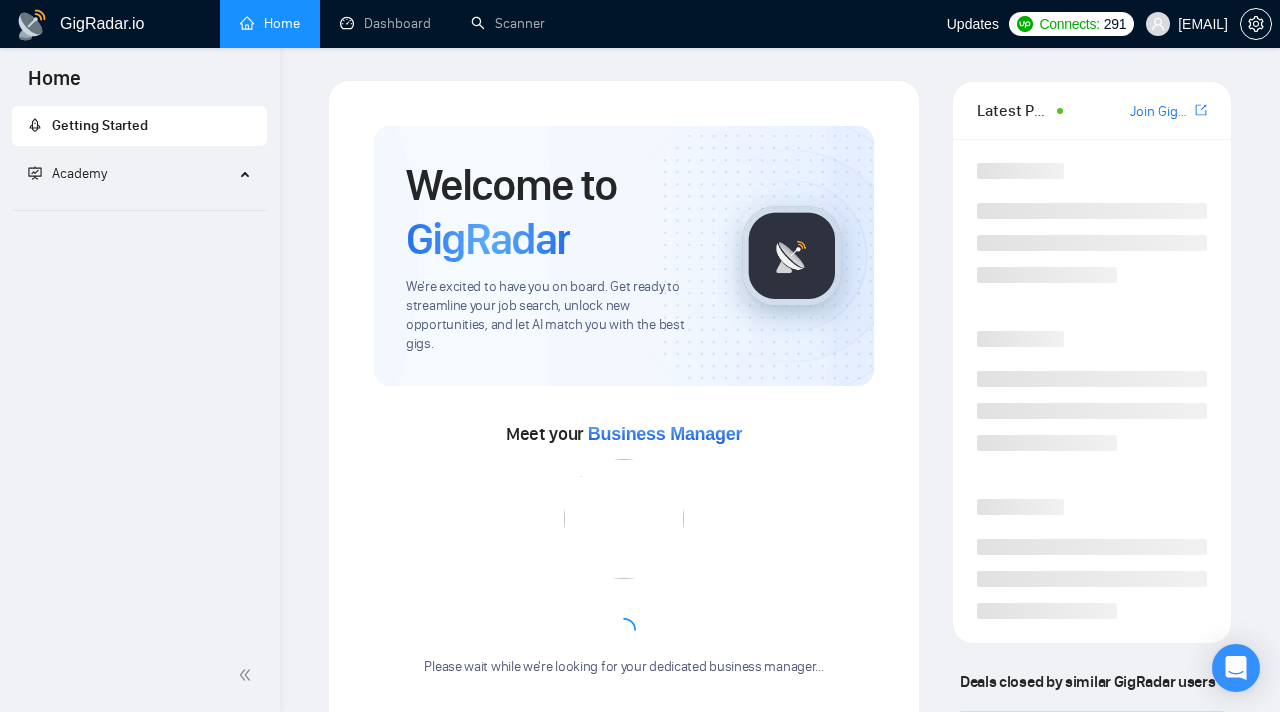 scroll, scrollTop: 0, scrollLeft: 0, axis: both 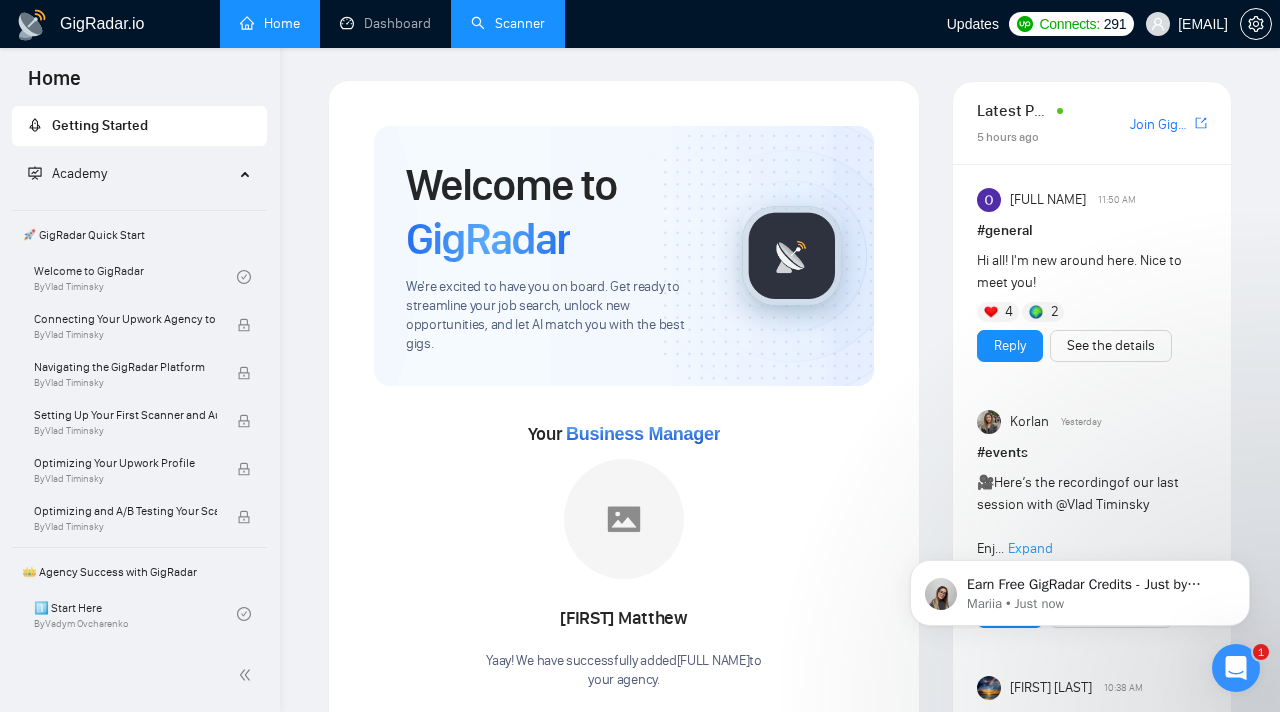 click on "Scanner" at bounding box center [508, 23] 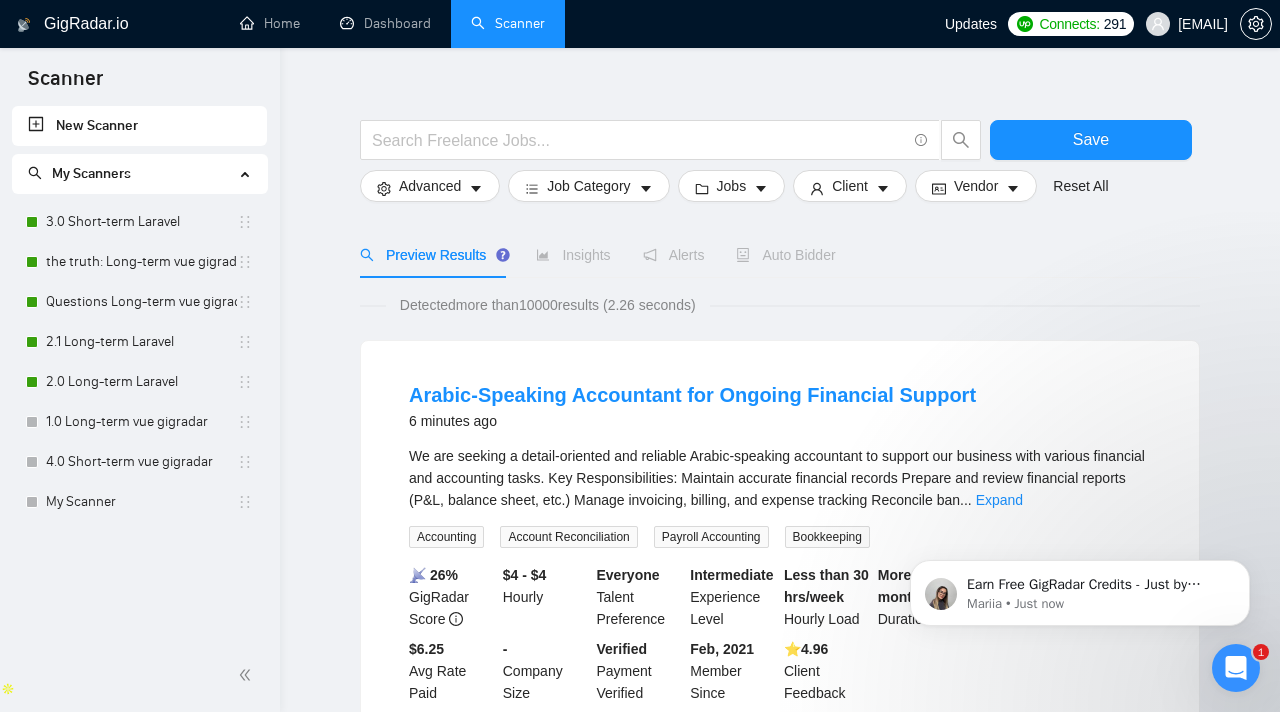 scroll, scrollTop: 20, scrollLeft: 0, axis: vertical 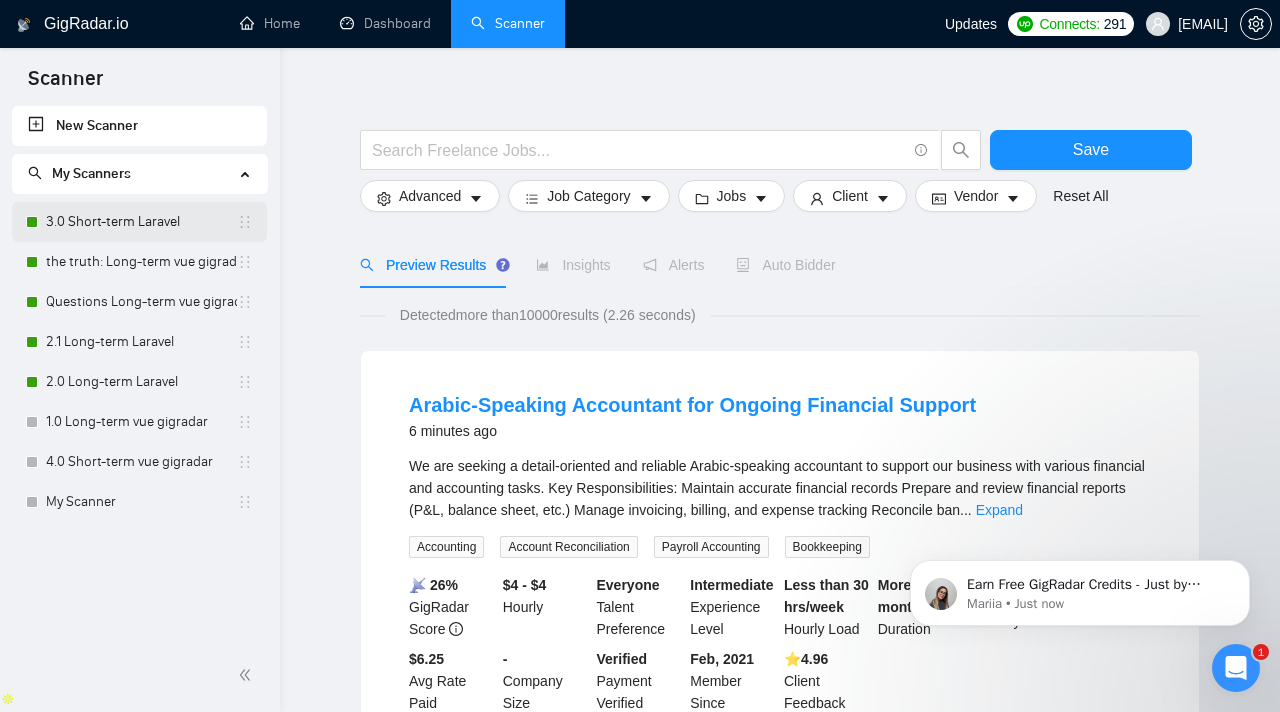 click on "3.0 Short-term Laravel" at bounding box center (141, 222) 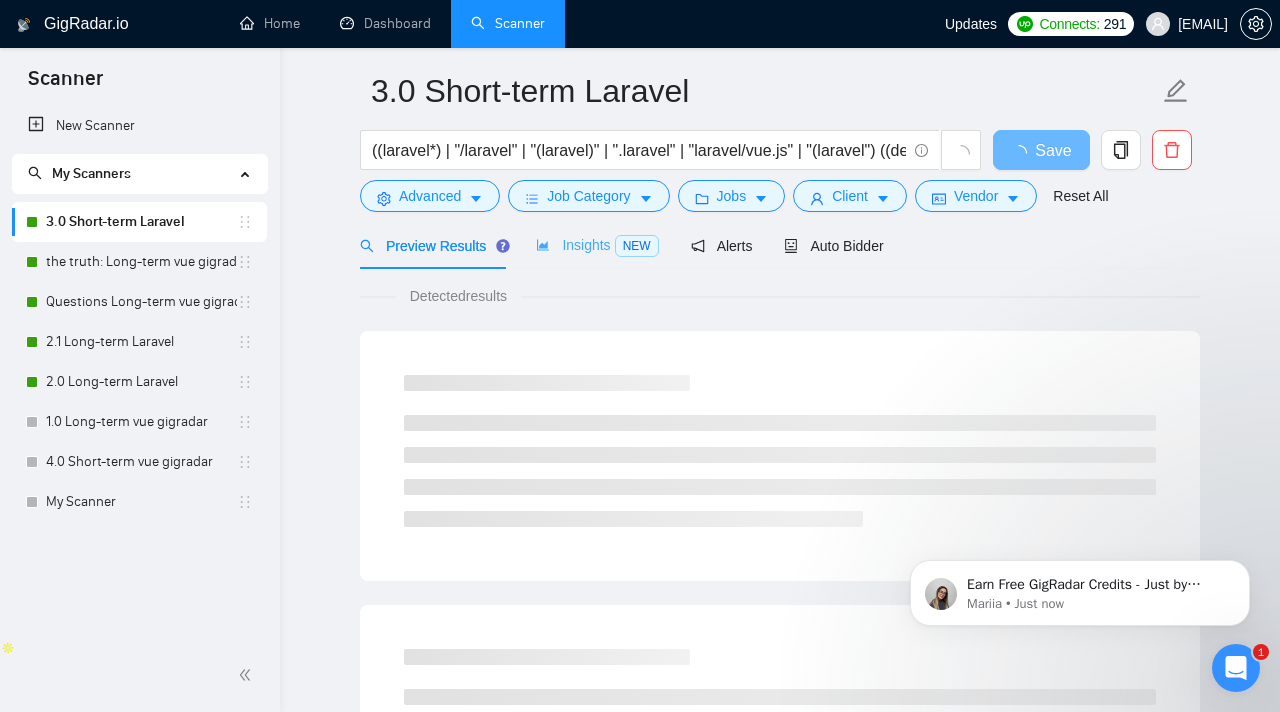 scroll, scrollTop: 104, scrollLeft: 0, axis: vertical 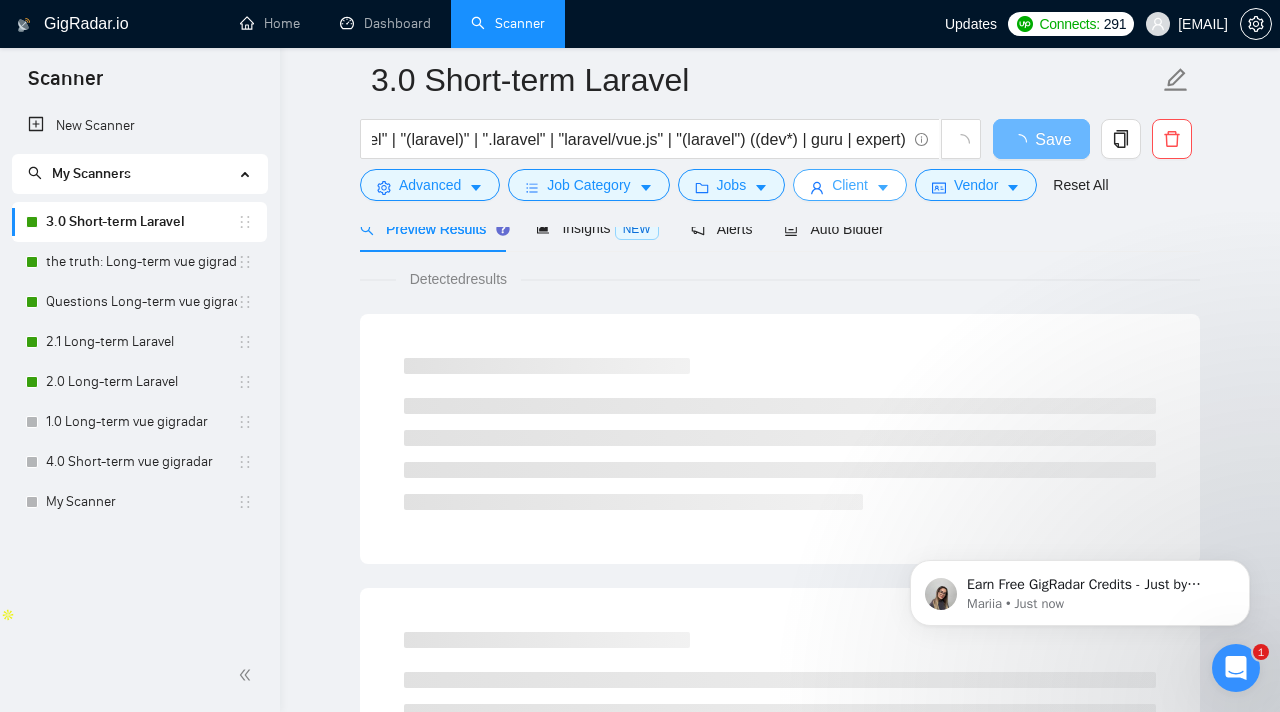 click on "Client" at bounding box center (850, 185) 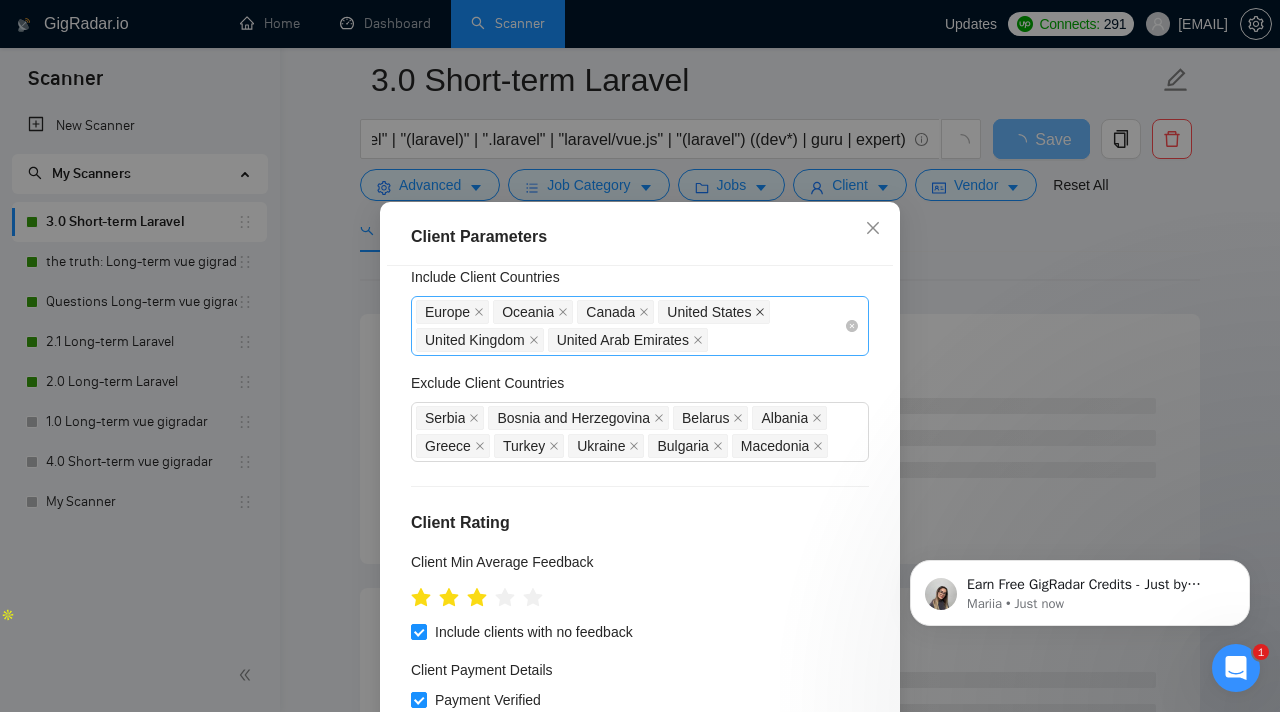 scroll, scrollTop: 63, scrollLeft: 0, axis: vertical 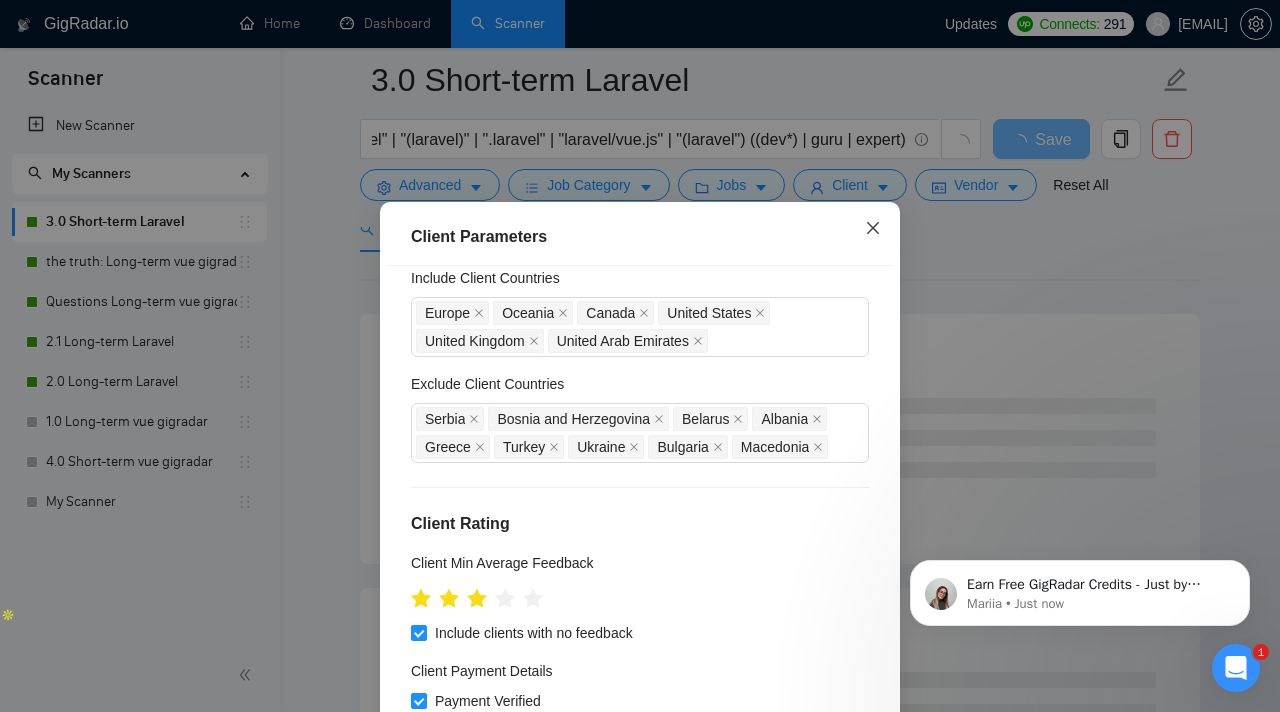 click at bounding box center (873, 229) 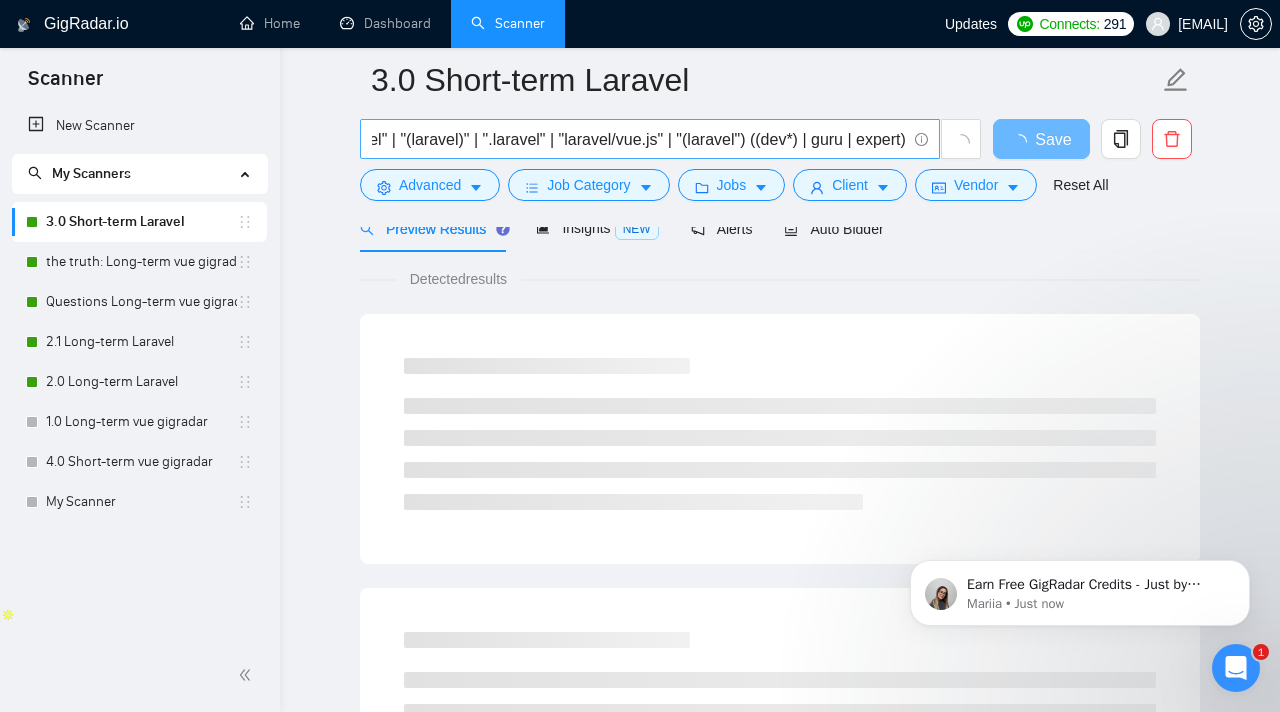 click on "((laravel*) | "/laravel" | "(laravel)" | ".laravel" | "laravel/vue.js" | "(laravel") ((dev*) | guru | expert)" at bounding box center [639, 139] 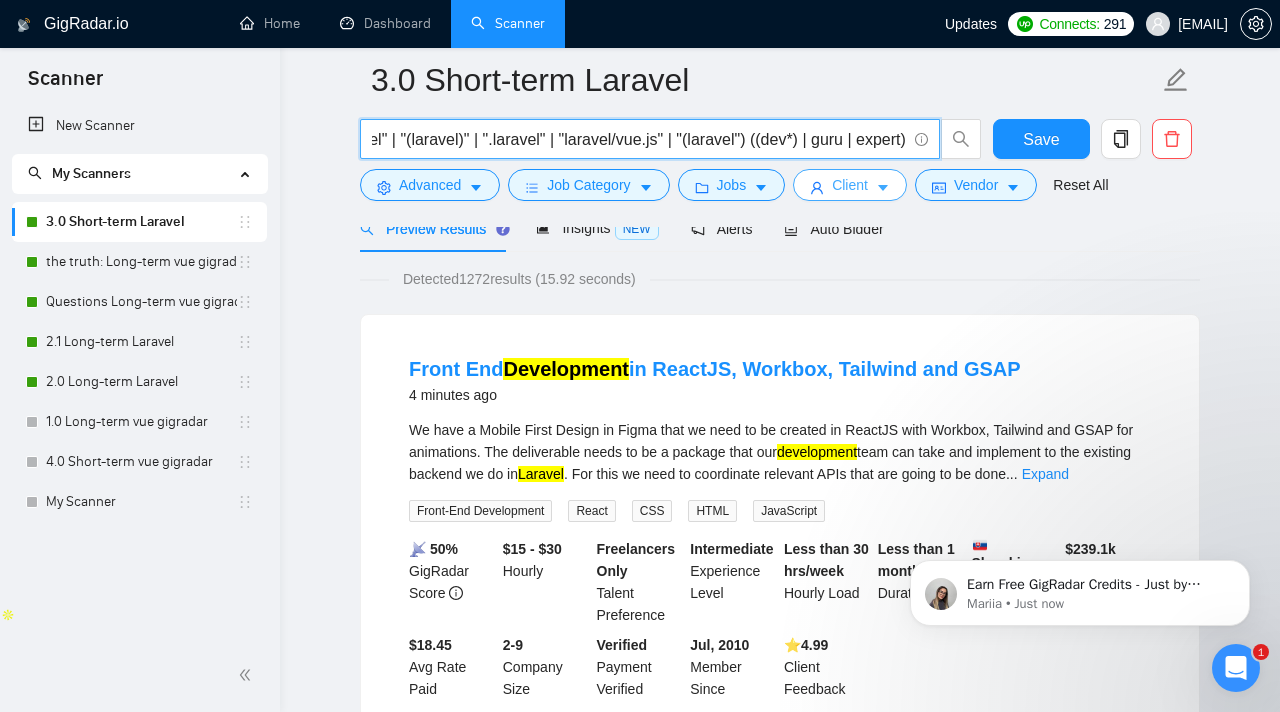 click on "Client" at bounding box center (850, 185) 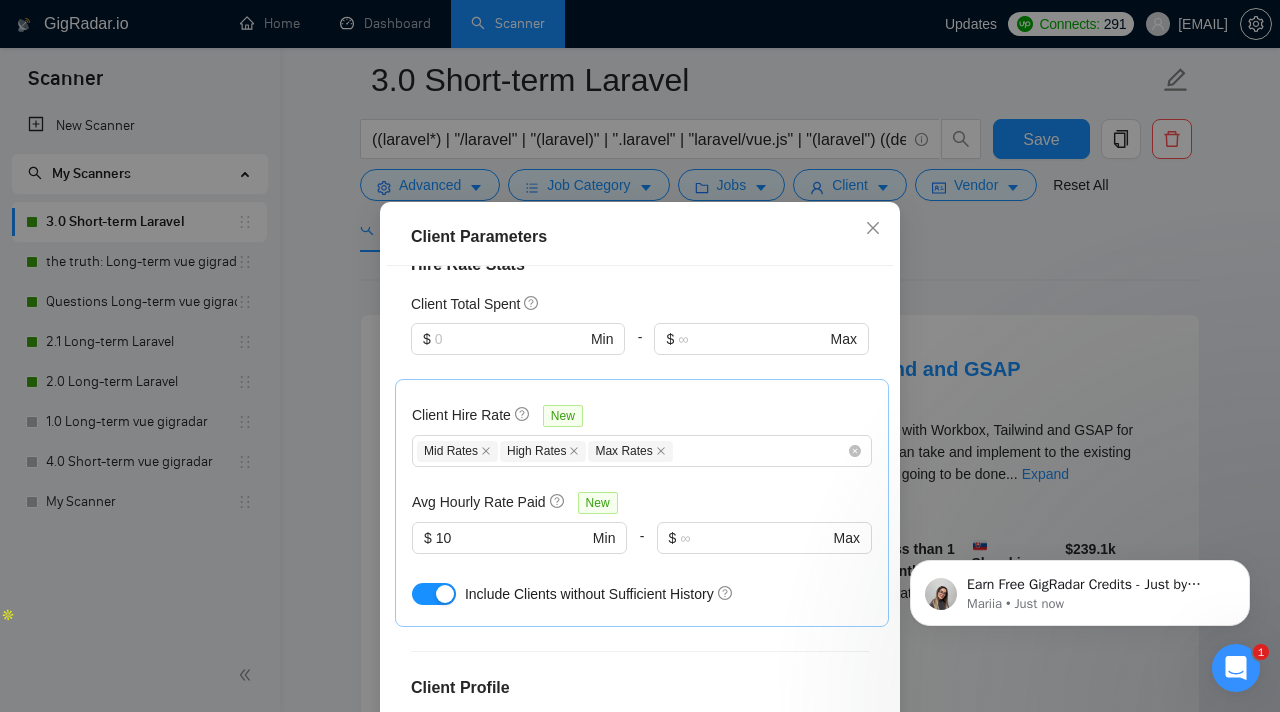scroll, scrollTop: 574, scrollLeft: 0, axis: vertical 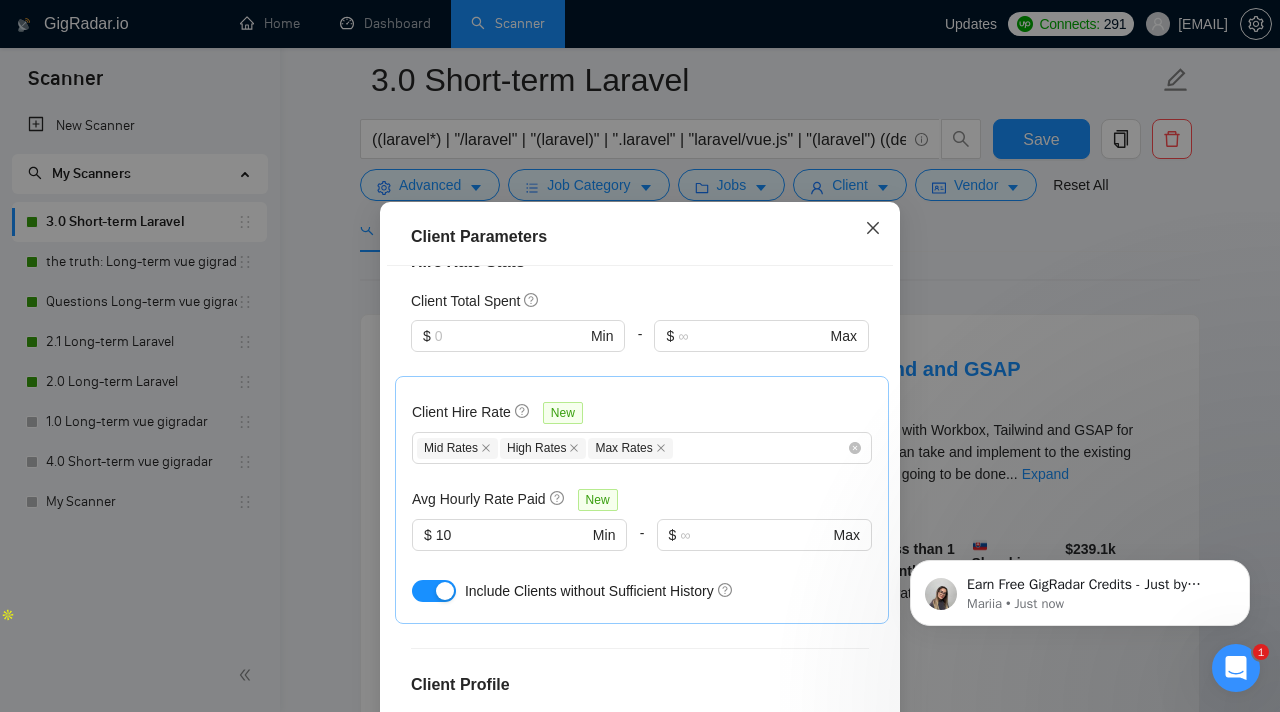 click 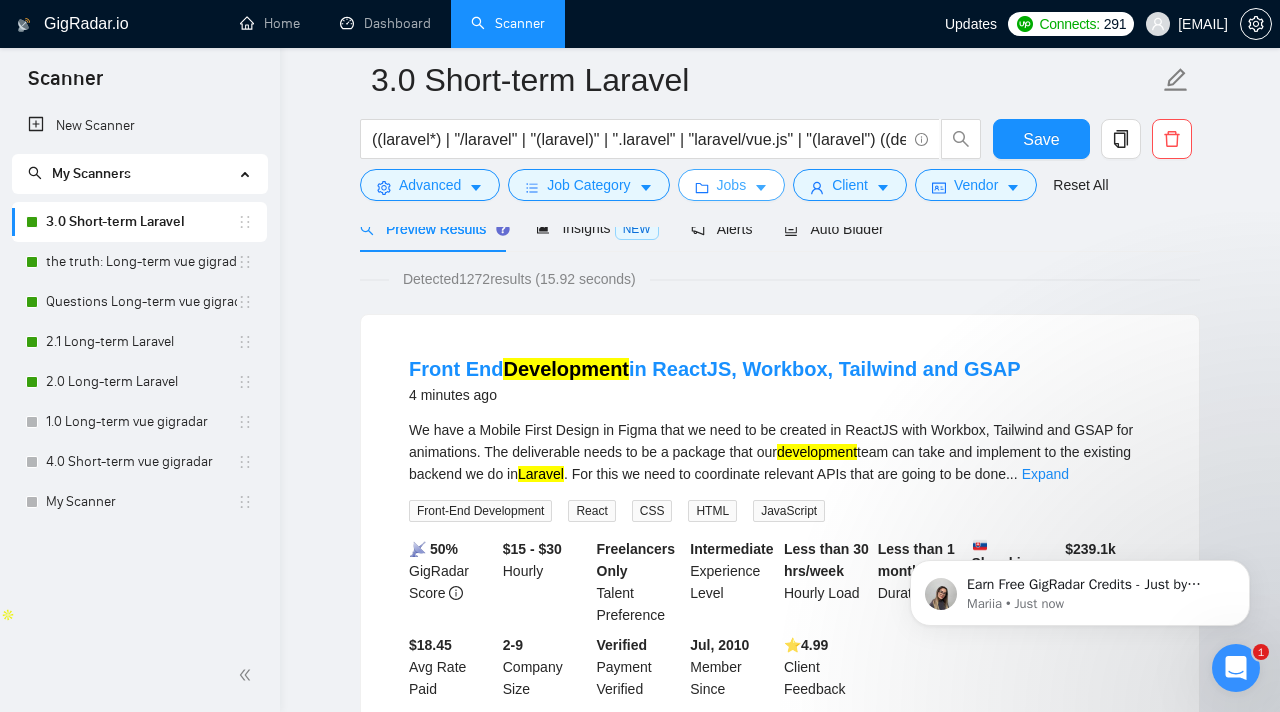 click on "Jobs" at bounding box center (732, 185) 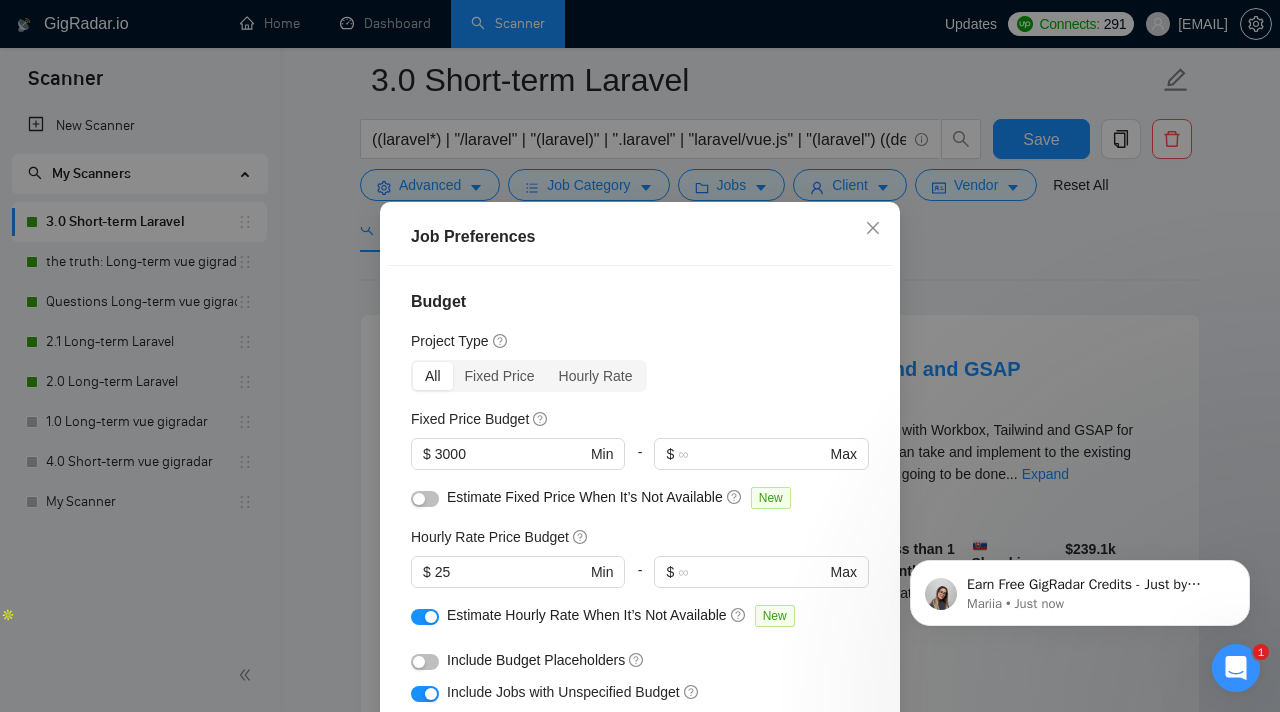 click on "Job Preferences Budget Project Type All Fixed Price Hourly Rate   Fixed Price Budget $ 3000 Min - $ Max Estimate Fixed Price When It’s Not Available New   Hourly Rate Price Budget $ 25 Min - $ Max Estimate Hourly Rate When It’s Not Available New Include Budget Placeholders Include Jobs with Unspecified Budget   Connects Price New Min - Max Project Duration   Unspecified Less than 1 month 1 to 3 months 3 to 6 months More than 6 months Hourly Workload   Unspecified <30 hrs/week >30 hrs/week Hours TBD Unsure Job Posting Questions New   Any posting questions Description Preferences Description Size New Average Above average   Reset OK" at bounding box center (640, 356) 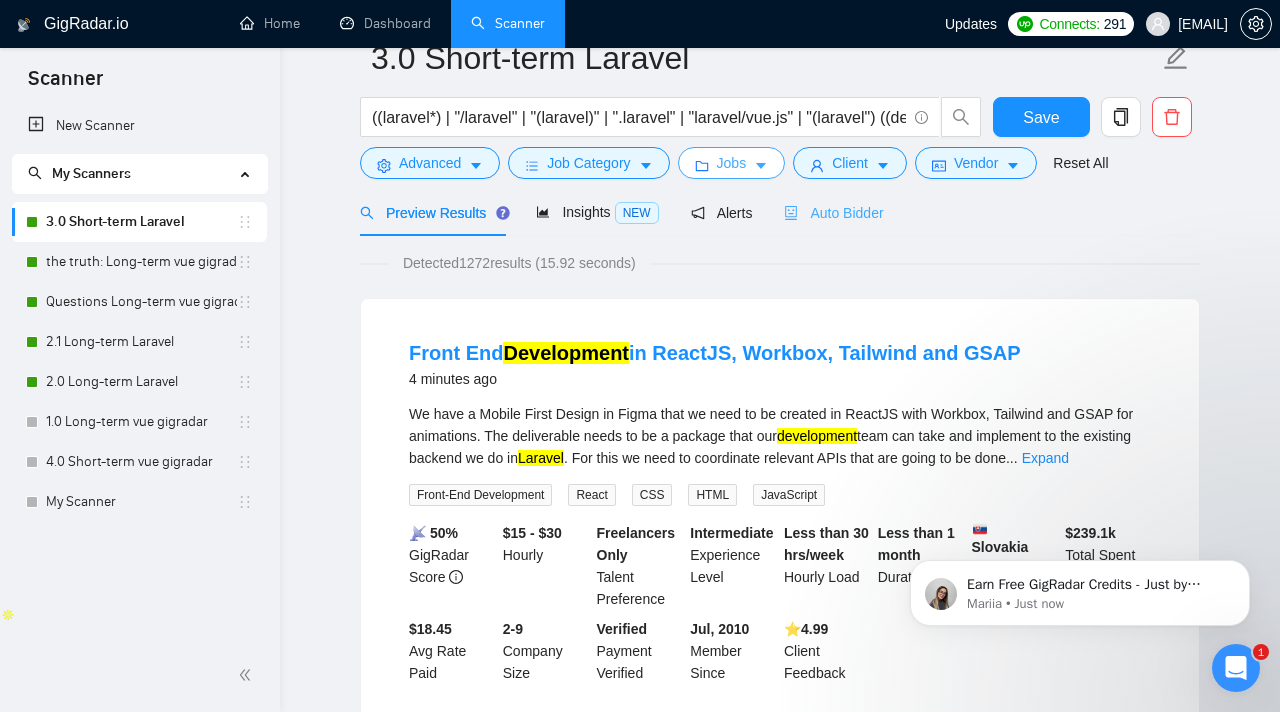 scroll, scrollTop: 73, scrollLeft: 0, axis: vertical 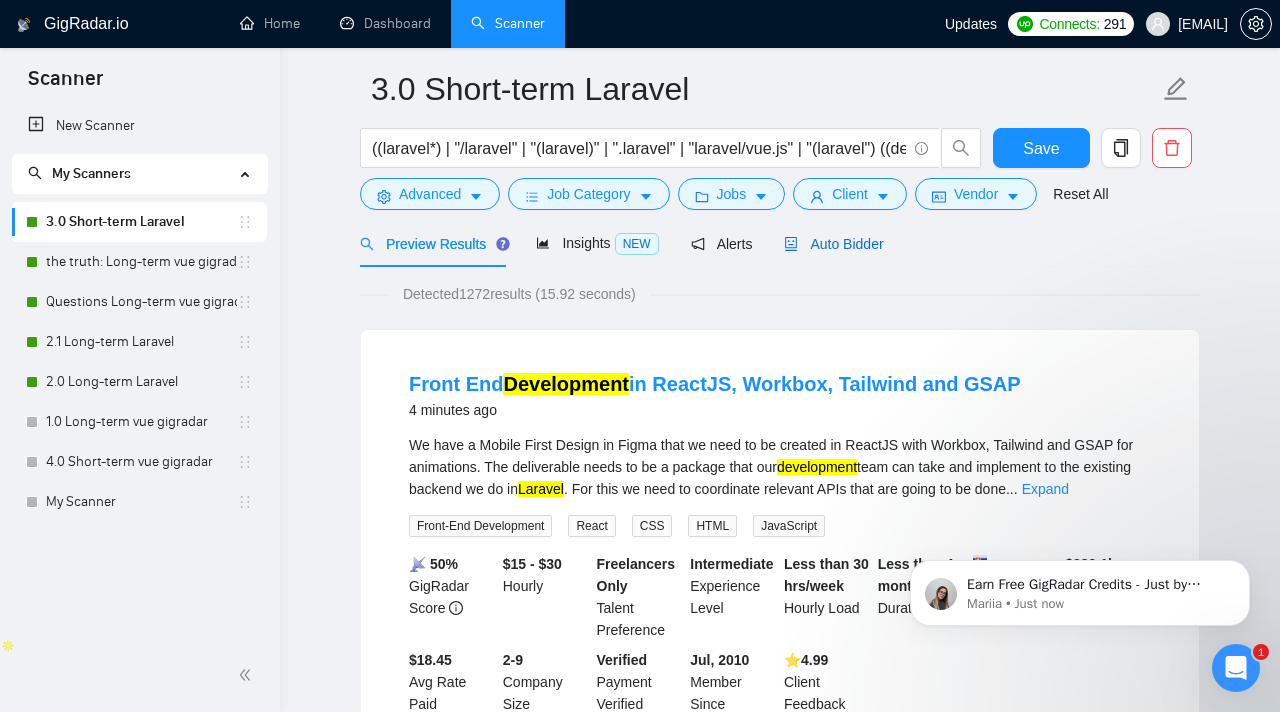 click on "Auto Bidder" at bounding box center (833, 244) 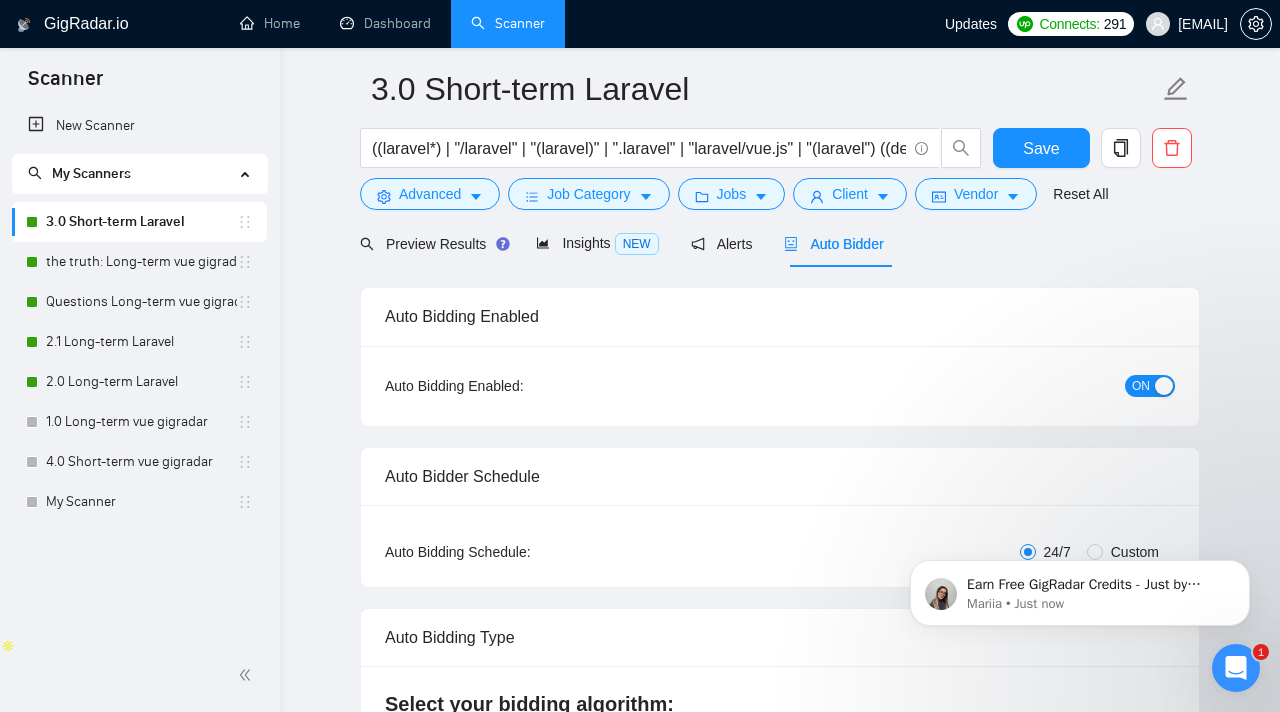 type 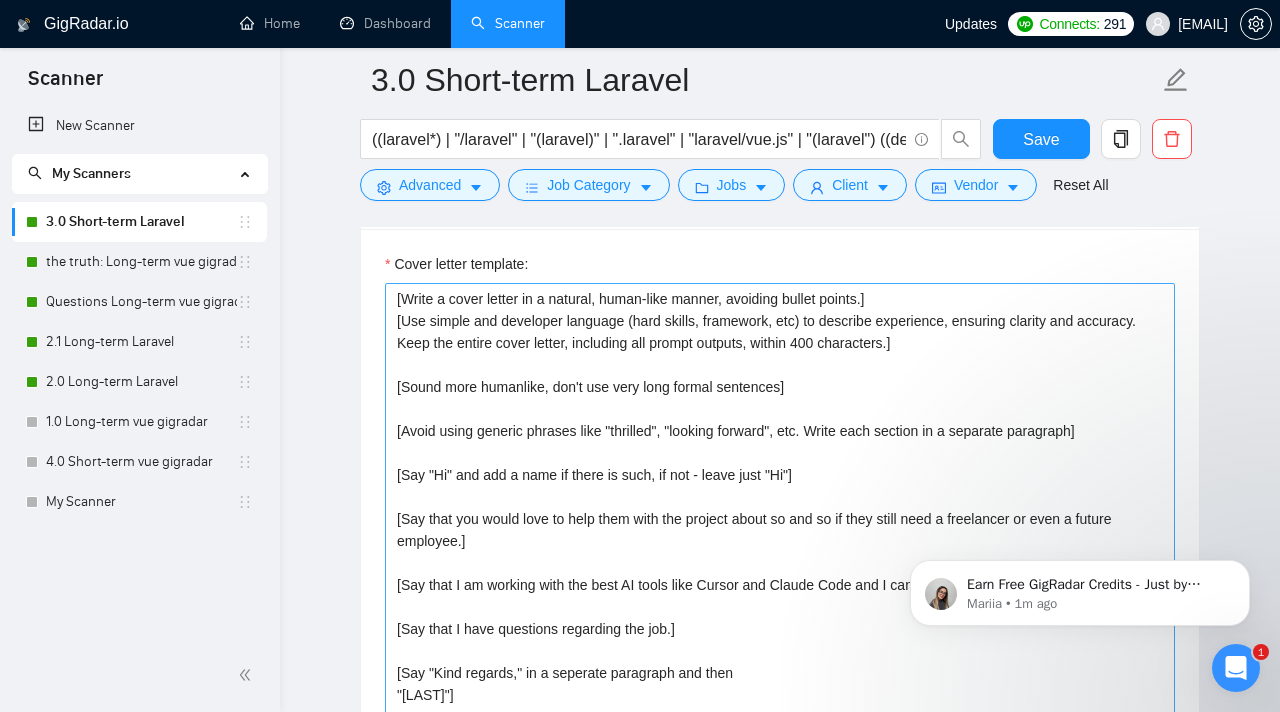 scroll, scrollTop: 2183, scrollLeft: 0, axis: vertical 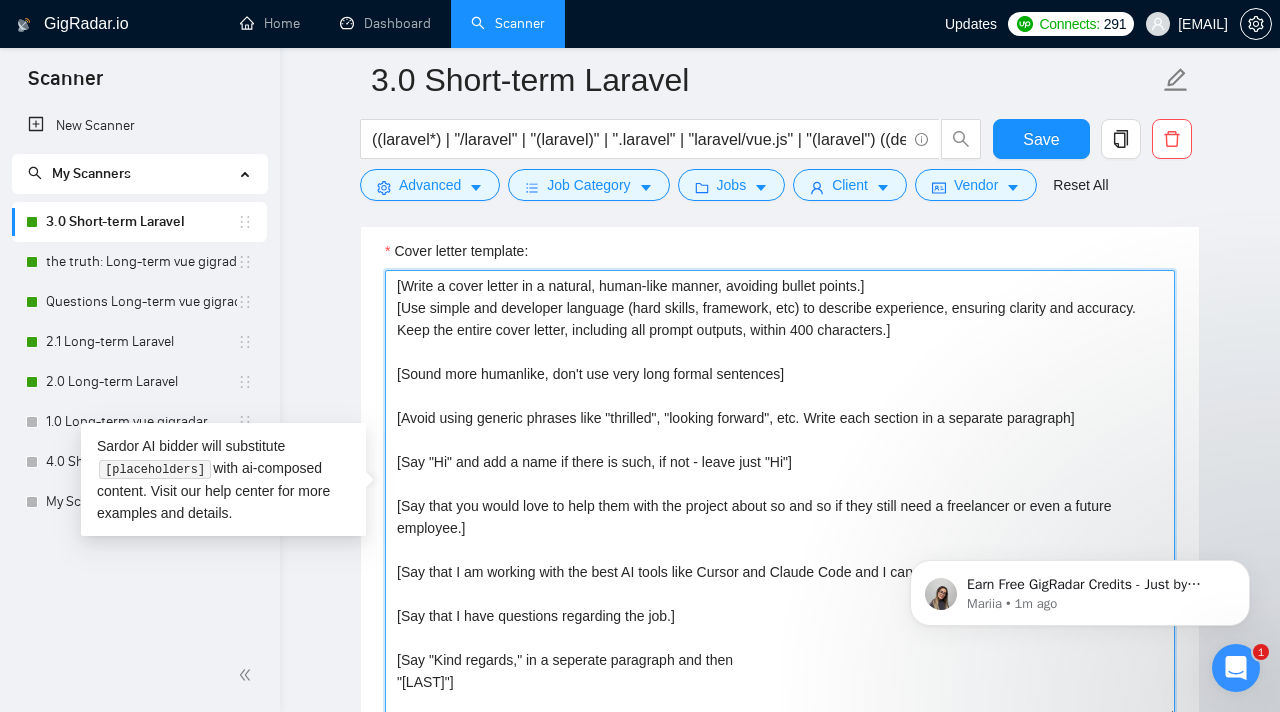 drag, startPoint x: 402, startPoint y: 378, endPoint x: 743, endPoint y: 387, distance: 341.11874 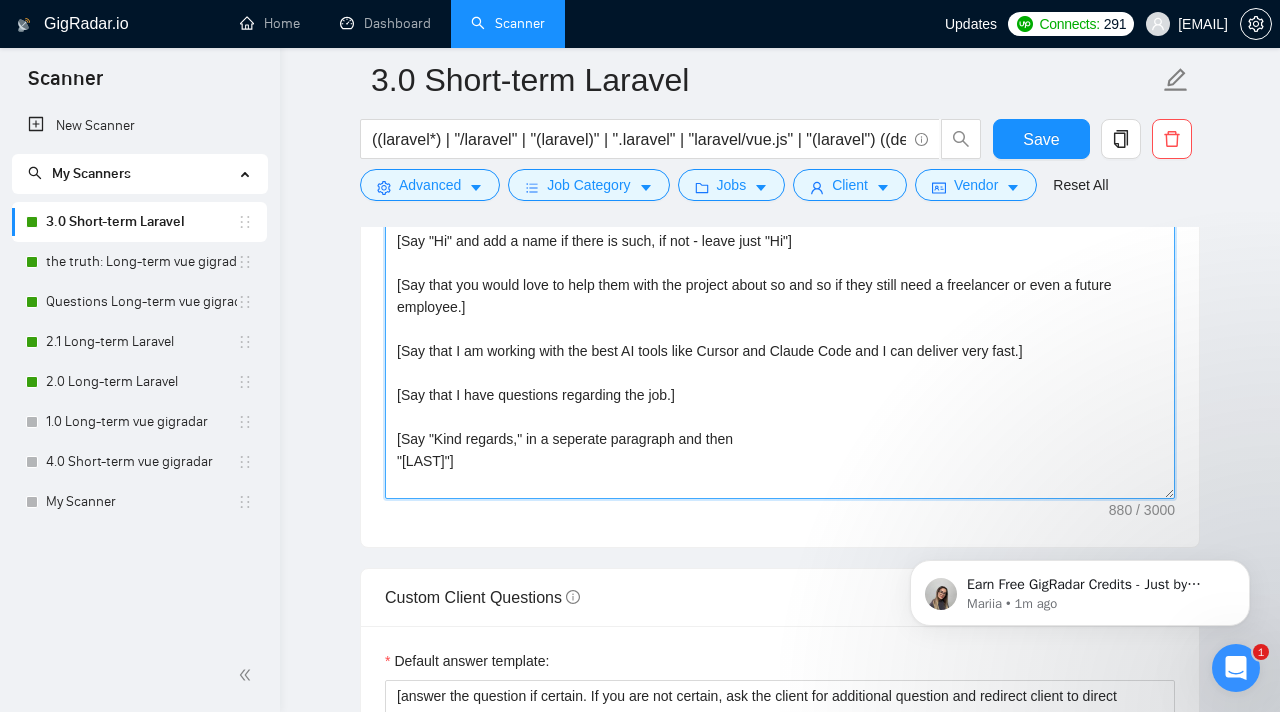 scroll, scrollTop: 2317, scrollLeft: 0, axis: vertical 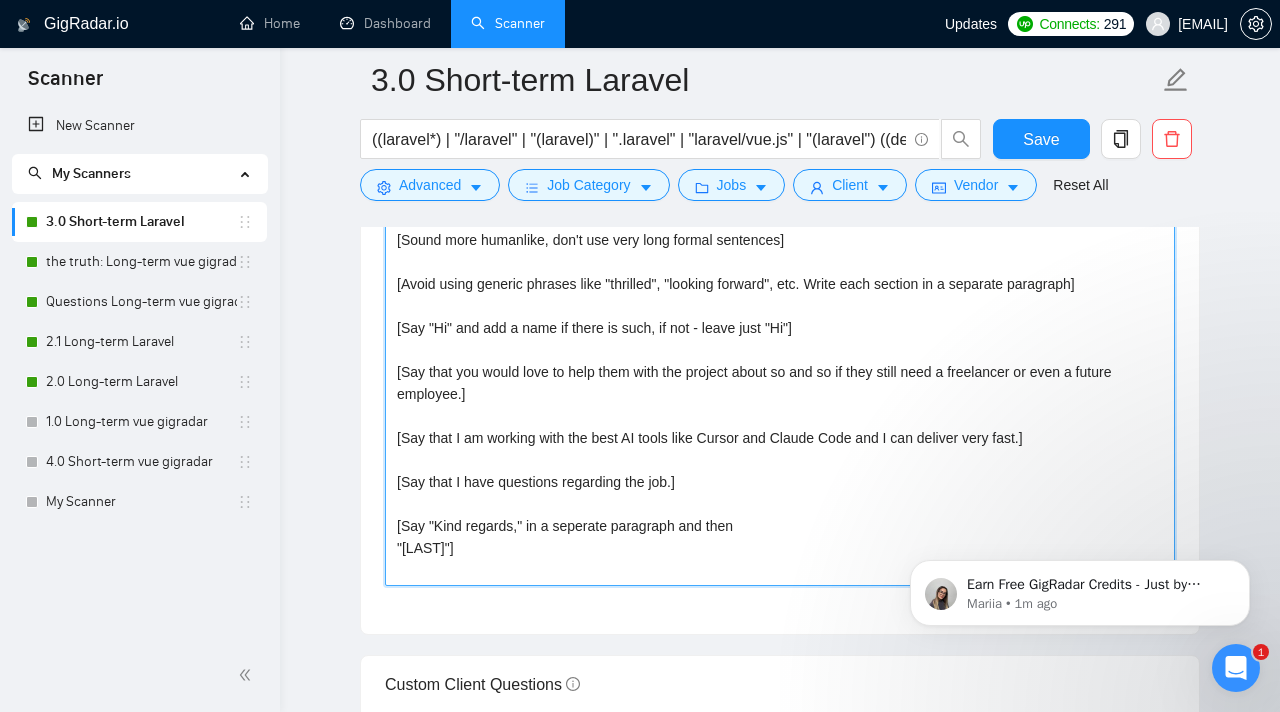 drag, startPoint x: 487, startPoint y: 450, endPoint x: 667, endPoint y: 440, distance: 180.27756 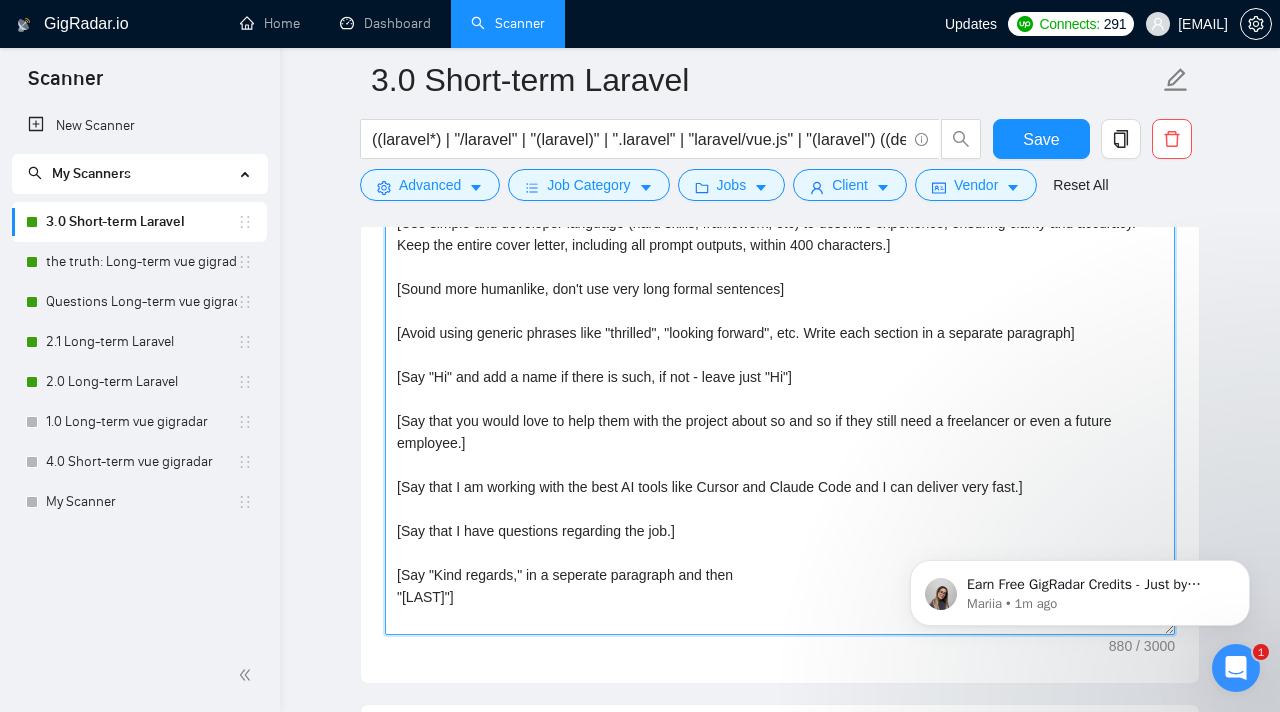scroll, scrollTop: 2269, scrollLeft: 0, axis: vertical 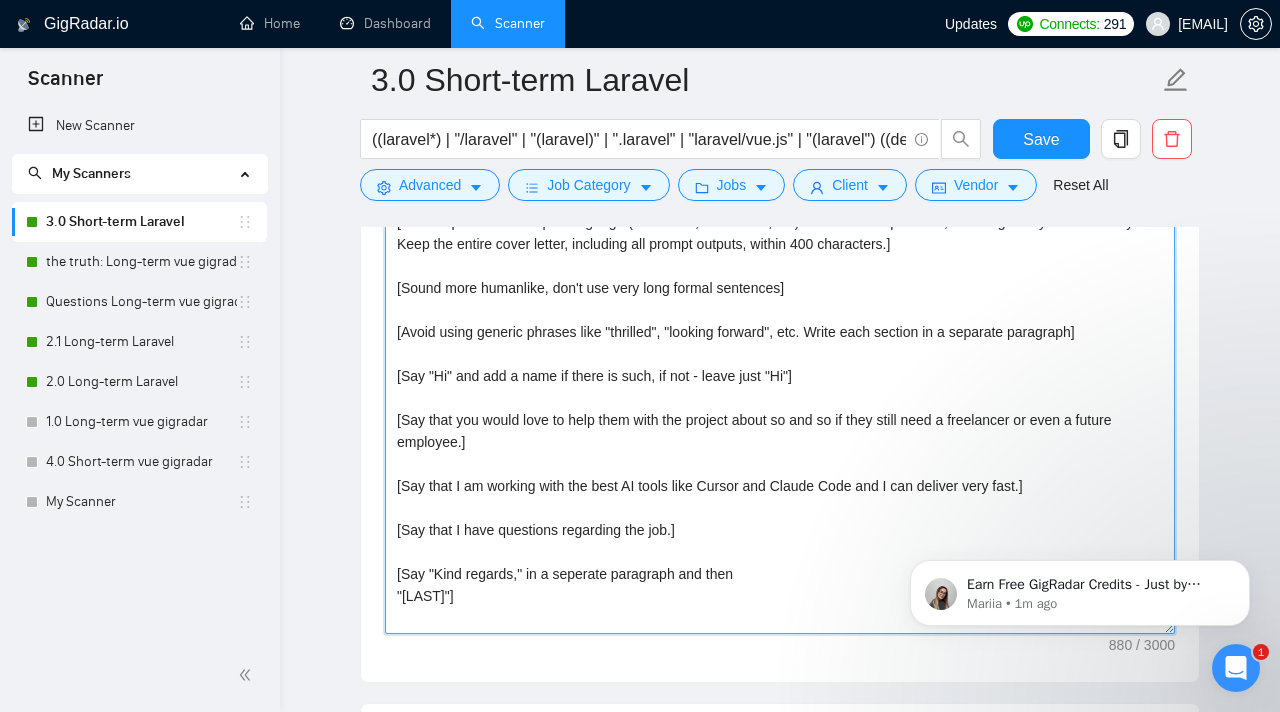 click on "[Write a cover letter in a natural, human-like manner, avoiding bullet points.]
[Use simple and developer language (hard skills, framework, etc) to describe experience, ensuring clarity and accuracy. Keep the entire cover letter, including all prompt outputs, within 400 characters.]
[Sound more humanlike, don't use very long formal sentences]
[Avoid using generic phrases like "thrilled", "looking forward", etc. Write each section in a separate paragraph]
[Say "Hi" and add a name if there is such, if not - leave just "Hi"]
[Say that you would love to help them with the project about so and so if they still need a freelancer or even a future employee.]
[Say that I am working with the best AI tools like Cursor and Claude Code and I can deliver very fast.]
[Say that I have questions regarding the job.]
[Say "Kind regards," in a seperate paragraph and then
"[LAST]"]" at bounding box center [780, 409] 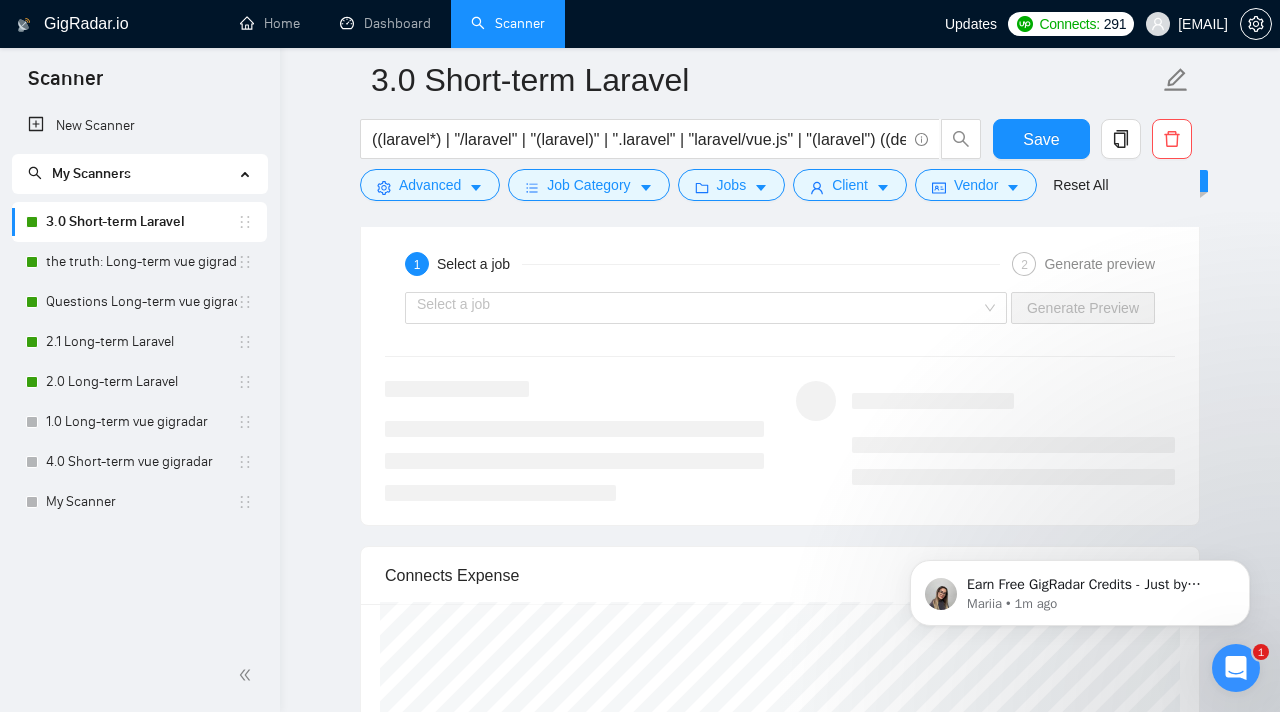 scroll, scrollTop: 3956, scrollLeft: 0, axis: vertical 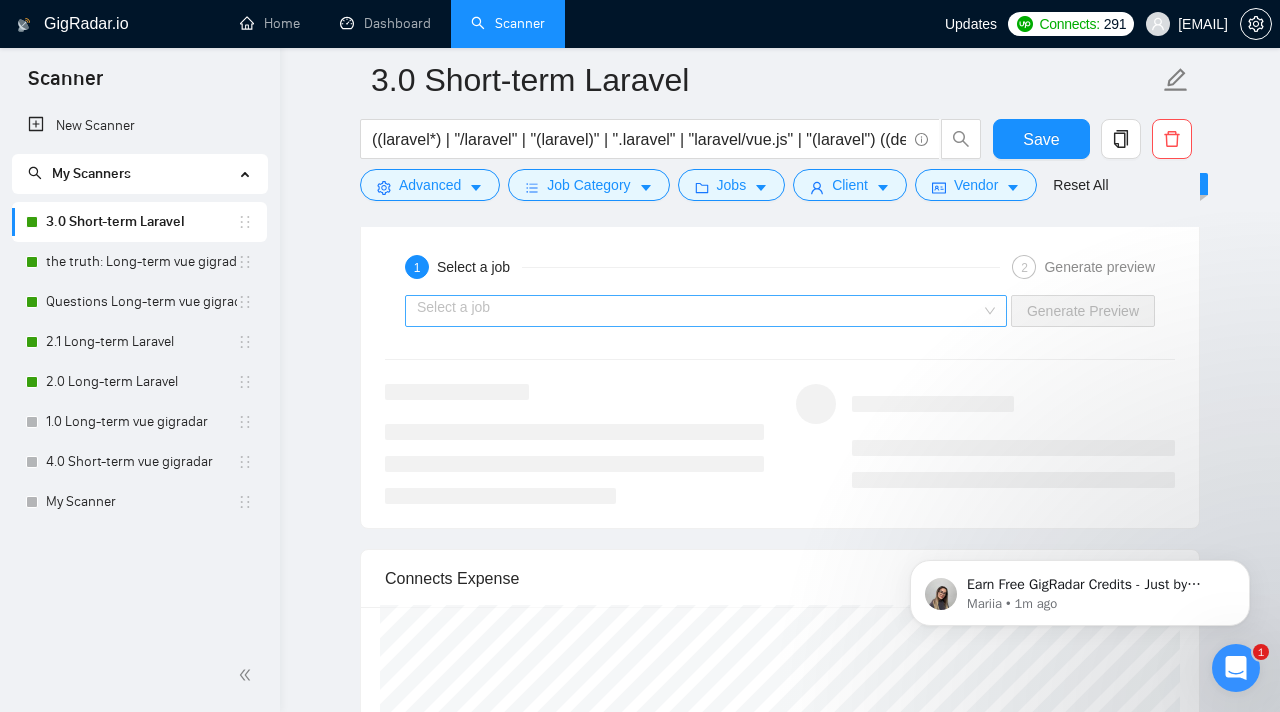 type on "[Write a cover letter in a natural, human-like manner, avoiding bullet points.]
[Use simple and developer language (hard skills, framework, etc) to describe experience, ensuring clarity and accuracy. Keep the entire cover letter, including all prompt outputs, within 400 characters.]
[Sound more humanlike, don't use very long formal sentences]
[Avoid using generic phrases like "thrilled", "looking forward", etc. Write each section in a separate paragraph]
[Say "Hi" and add a name if there is such, if not - leave just "Hi"]
[Say that you would love to help them with the project about so and so if they still need a freelancer or even a future employee.]
[Say that I am working with the best AI tools like Cursor and Claude Code and I can deliver results very fast.]
[Say that I have questions regarding the job.]
[Say "Kind regards," in a seperate paragraph and then
"[LAST]"]" 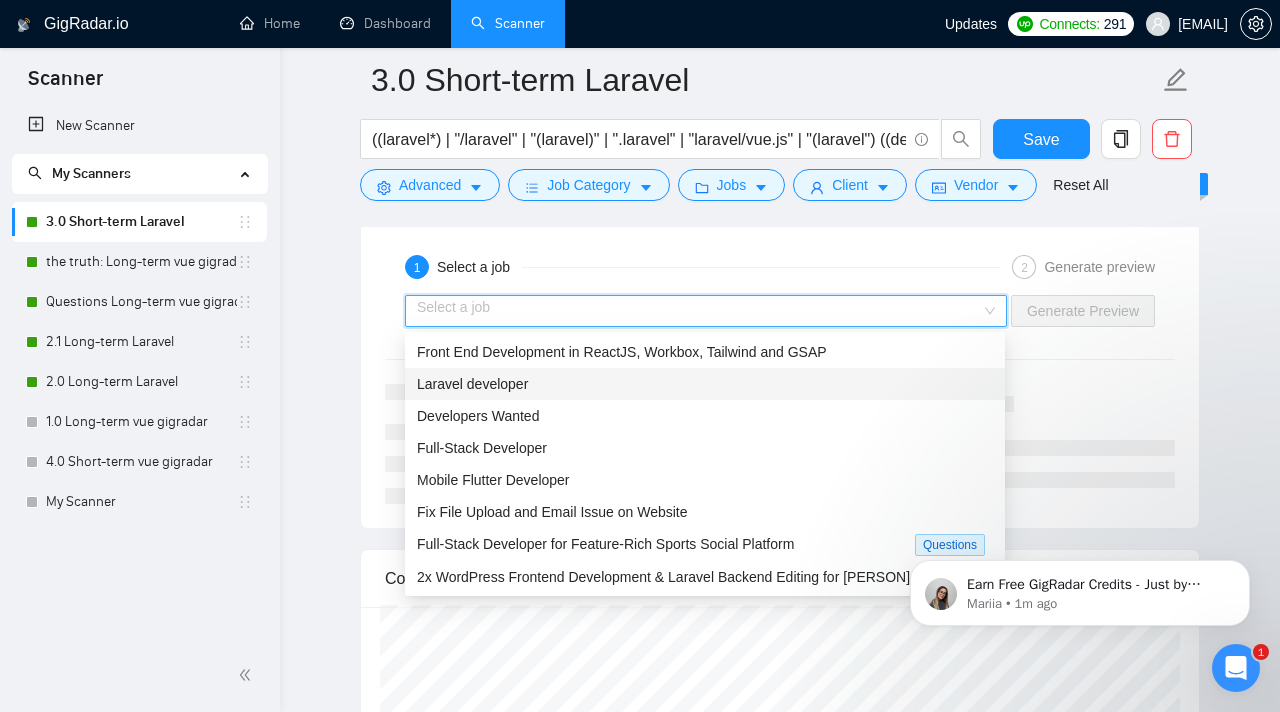 click on "Laravel developer" at bounding box center [705, 384] 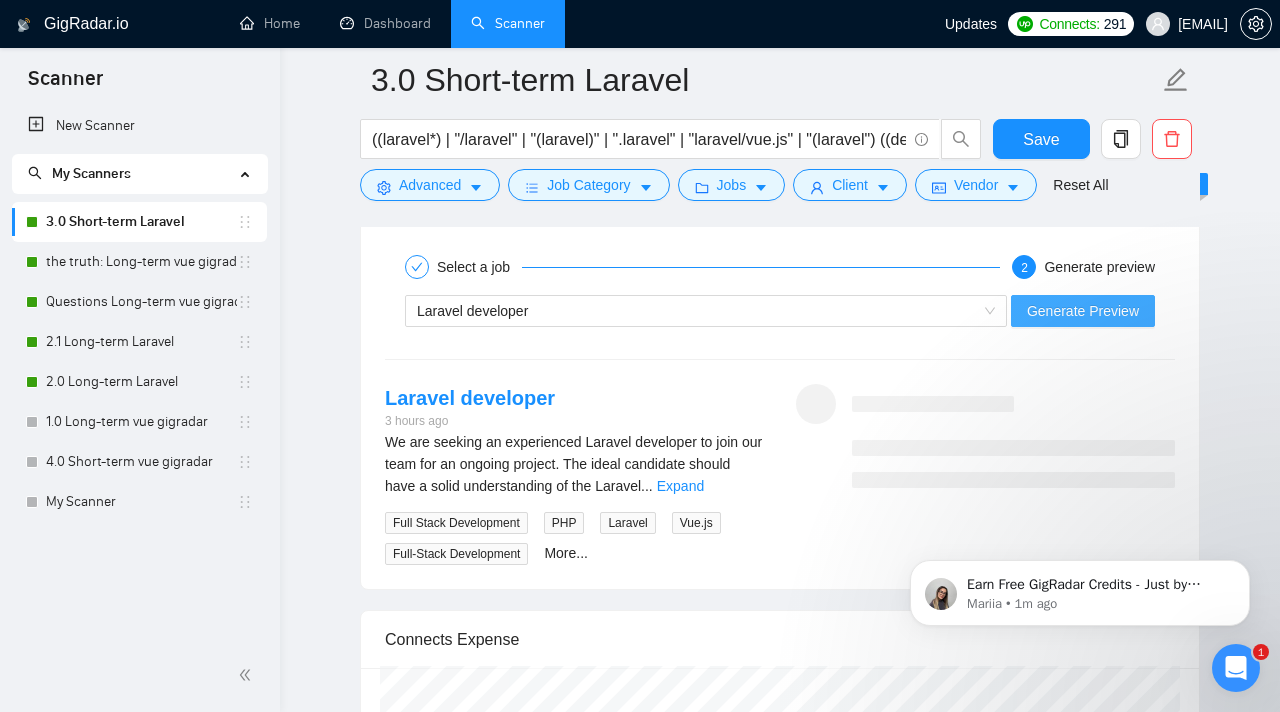 click on "Generate Preview" at bounding box center [1083, 311] 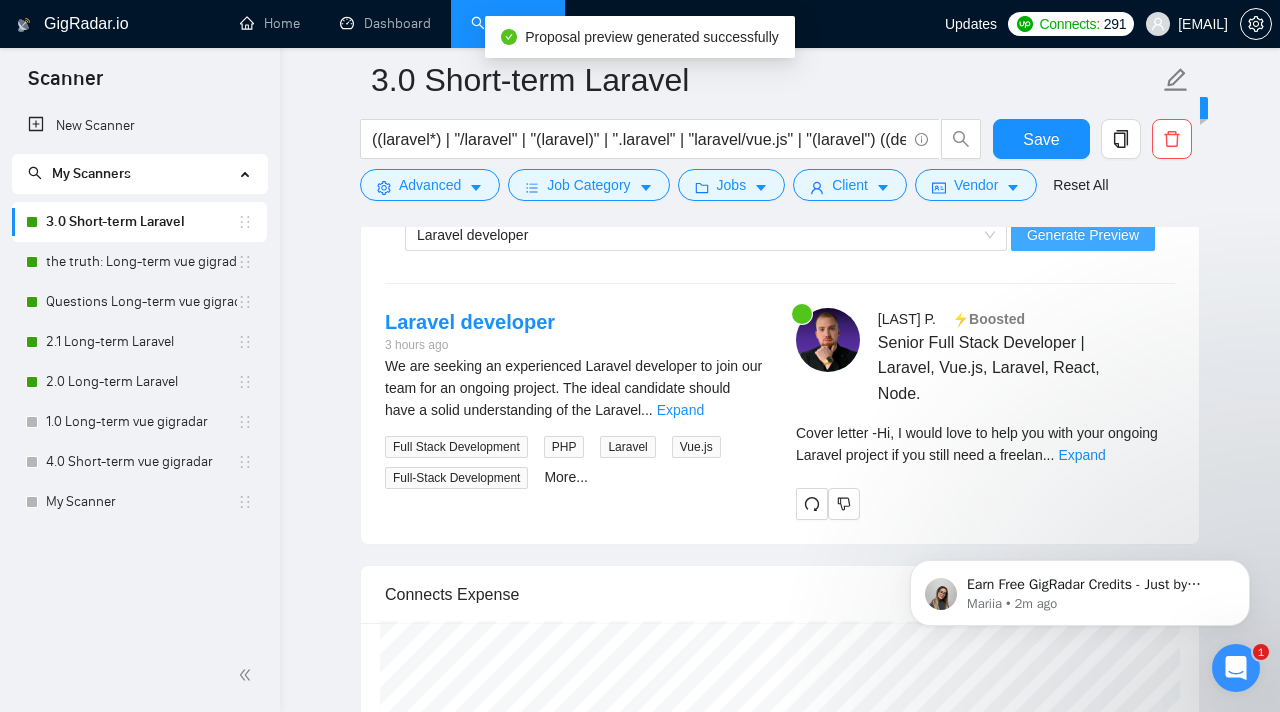 scroll, scrollTop: 4033, scrollLeft: 0, axis: vertical 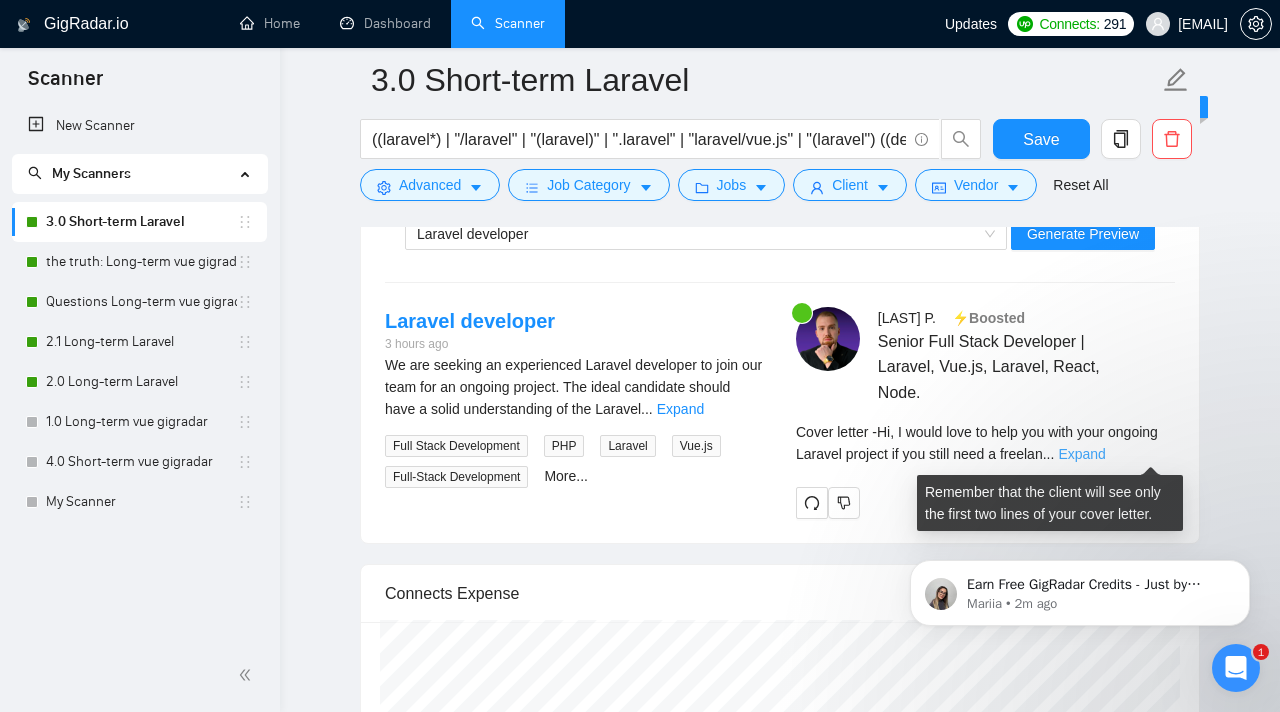 click on "Expand" at bounding box center [1081, 454] 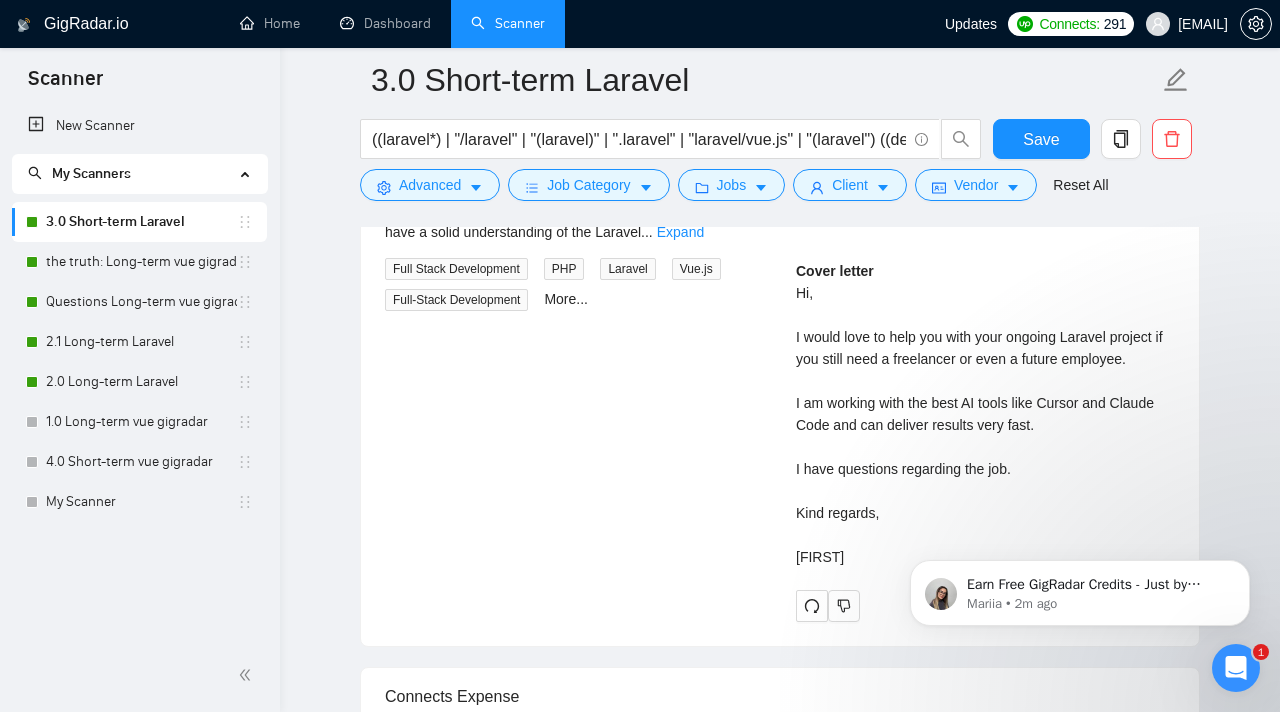 scroll, scrollTop: 4209, scrollLeft: 0, axis: vertical 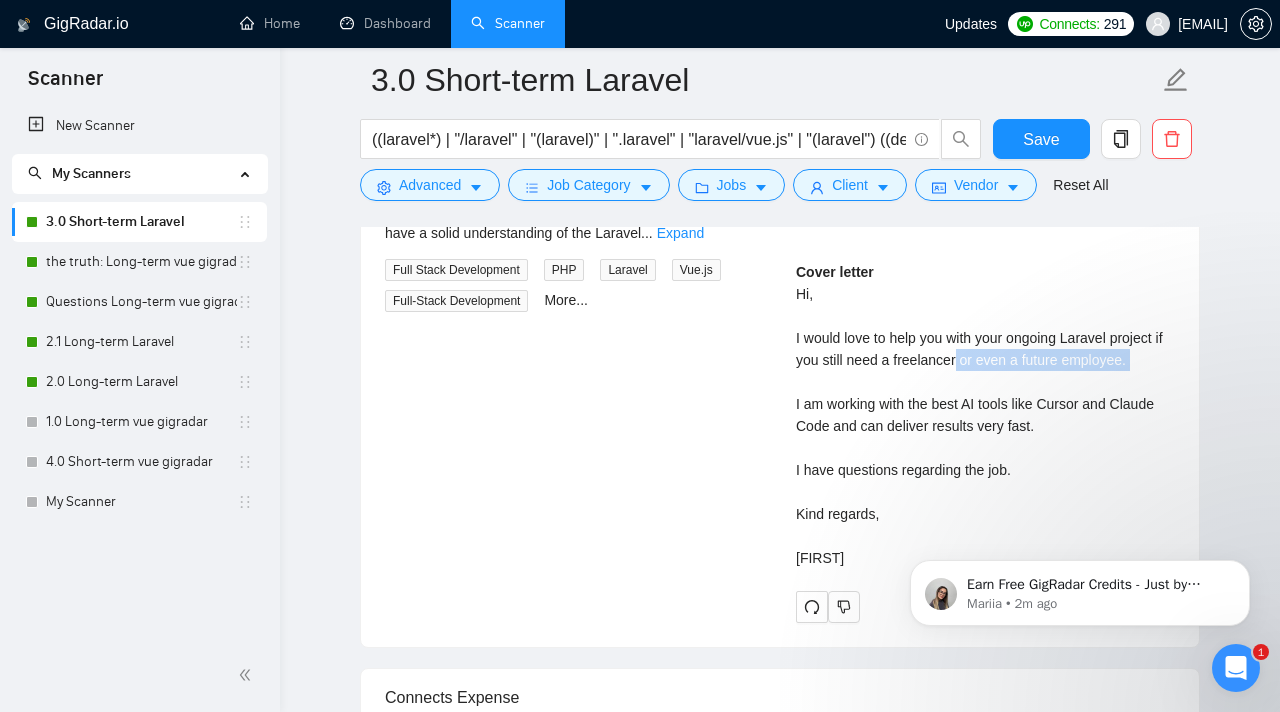 drag, startPoint x: 873, startPoint y: 372, endPoint x: 971, endPoint y: 362, distance: 98.50888 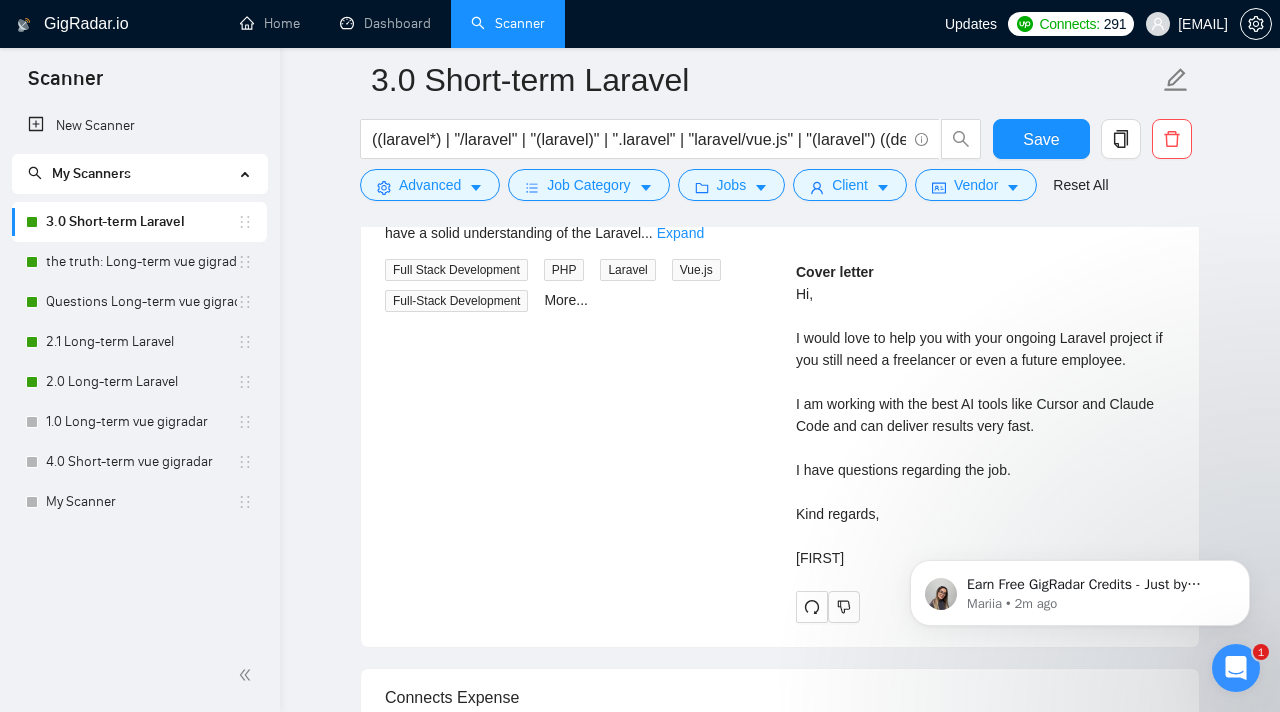 click on "Cover letter Hi,
I would love to help you with your ongoing Laravel project if you still need a freelancer or even a future employee.
I am working with the best AI tools like Cursor and Claude Code and can deliver results very fast.
I have questions regarding the job.
Kind regards,
[FIRST]" at bounding box center [985, 415] 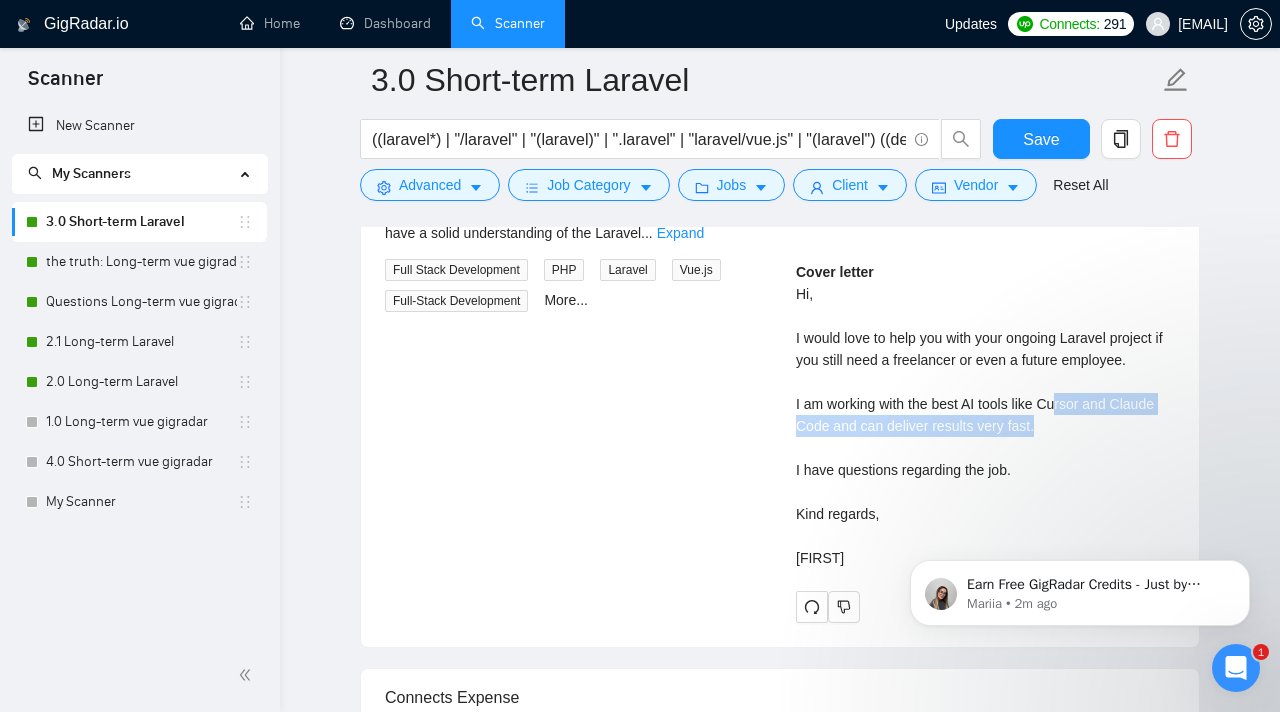 drag, startPoint x: 1066, startPoint y: 403, endPoint x: 1154, endPoint y: 413, distance: 88.56636 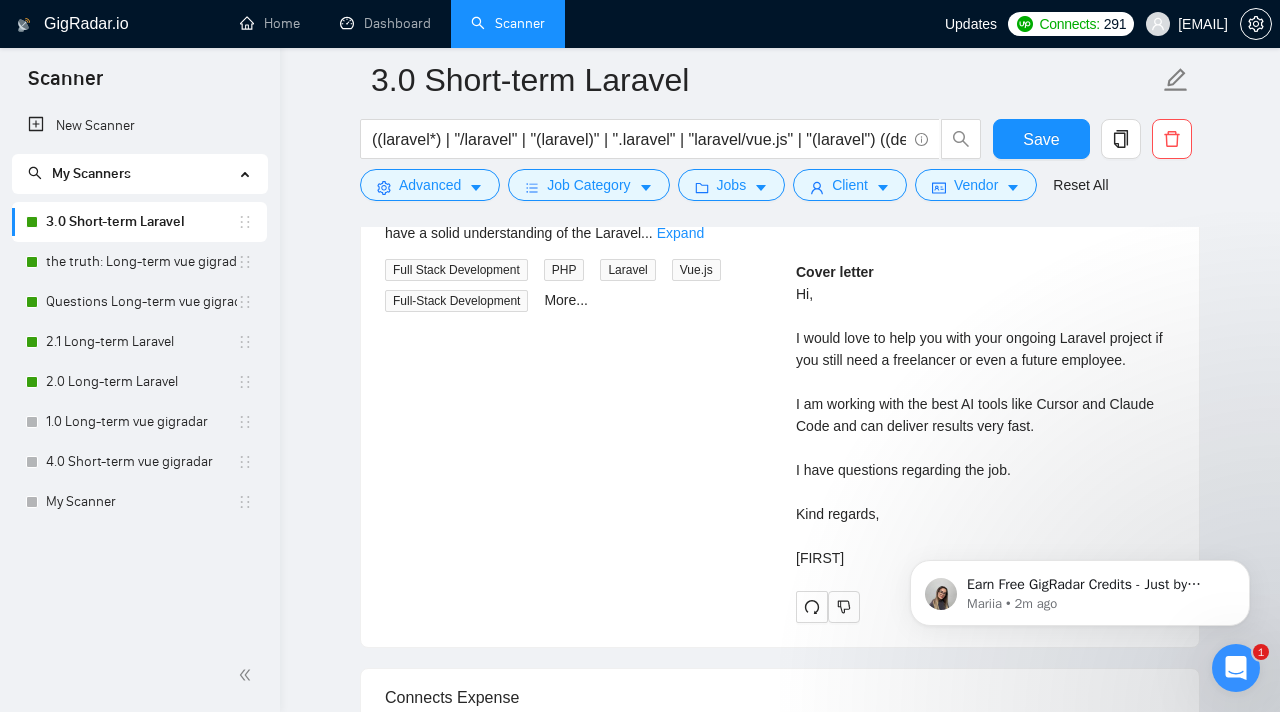 click on "Cover letter Hi,
I would love to help you with your ongoing Laravel project if you still need a freelancer or even a future employee.
I am working with the best AI tools like Cursor and Claude Code and can deliver results very fast.
I have questions regarding the job.
Kind regards,
[FIRST]" at bounding box center [985, 415] 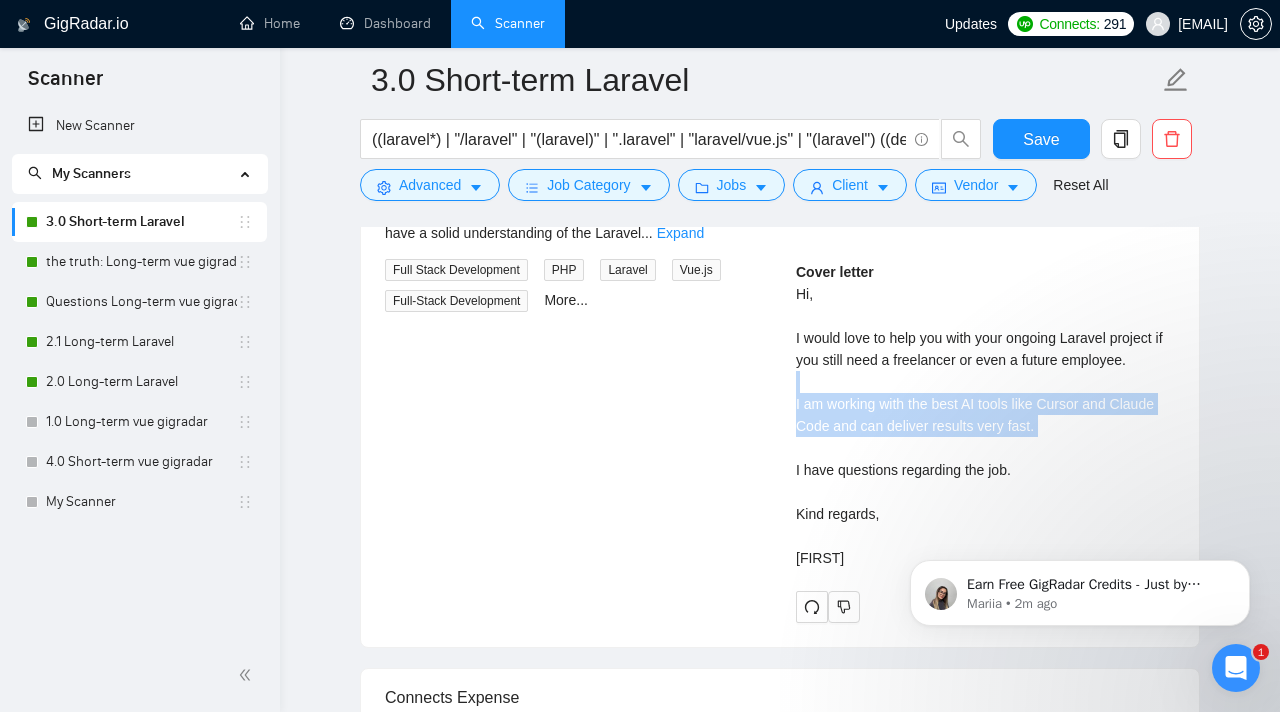 drag, startPoint x: 1052, startPoint y: 436, endPoint x: 733, endPoint y: 391, distance: 322.15836 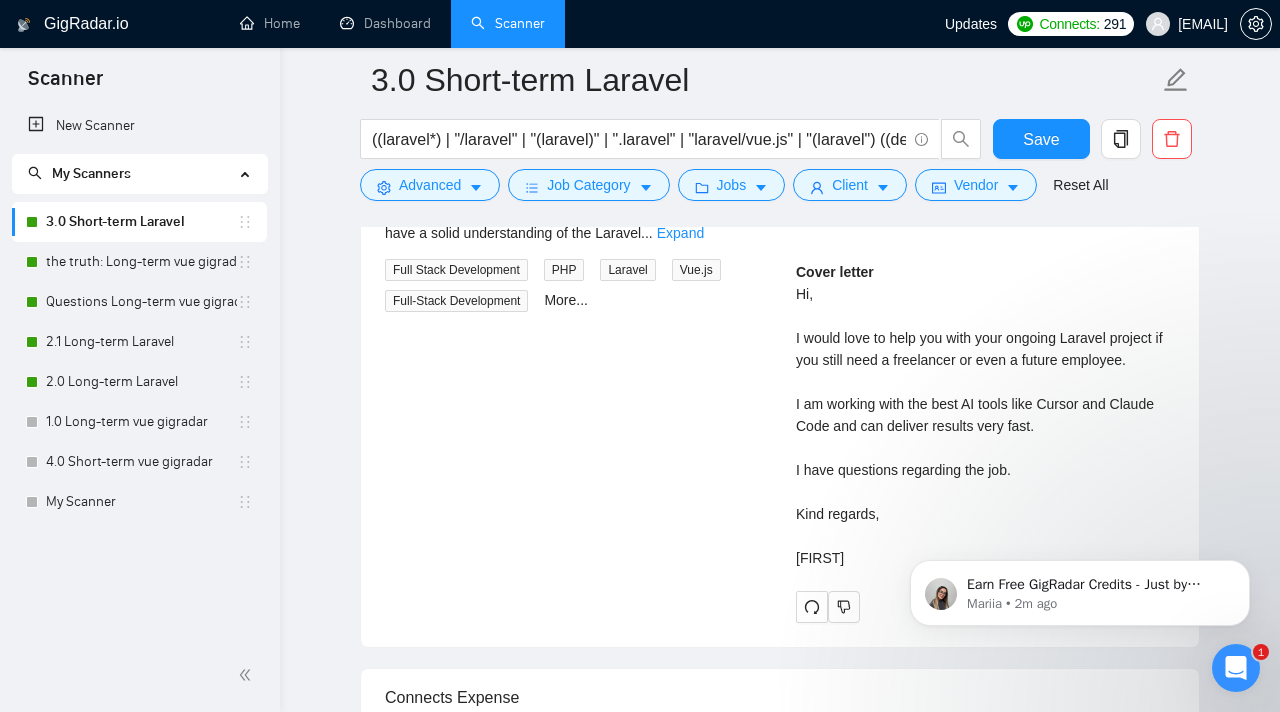 click on "Laravel developer 3 hours ago We are seeking an experienced Laravel developer to join our team for an ongoing project. The ideal candidate should have a solid understanding of the Laravel ... Expand Full Stack Development PHP Laravel Vue.js Full-Stack Development More...     [FIRST]   P .       ⚡️Boosted Senior Full Stack Developer | Laravel, Vue.js, Laravel, React, Node. Cover letter Hi,
I would love to help you with your ongoing Laravel project if you still need a freelancer or even a future employee.
I am working with the best AI tools like Cursor and Claude Code and can deliver results very fast.
I have questions regarding the job.
Kind regards,
[FIRST]" at bounding box center (780, 376) 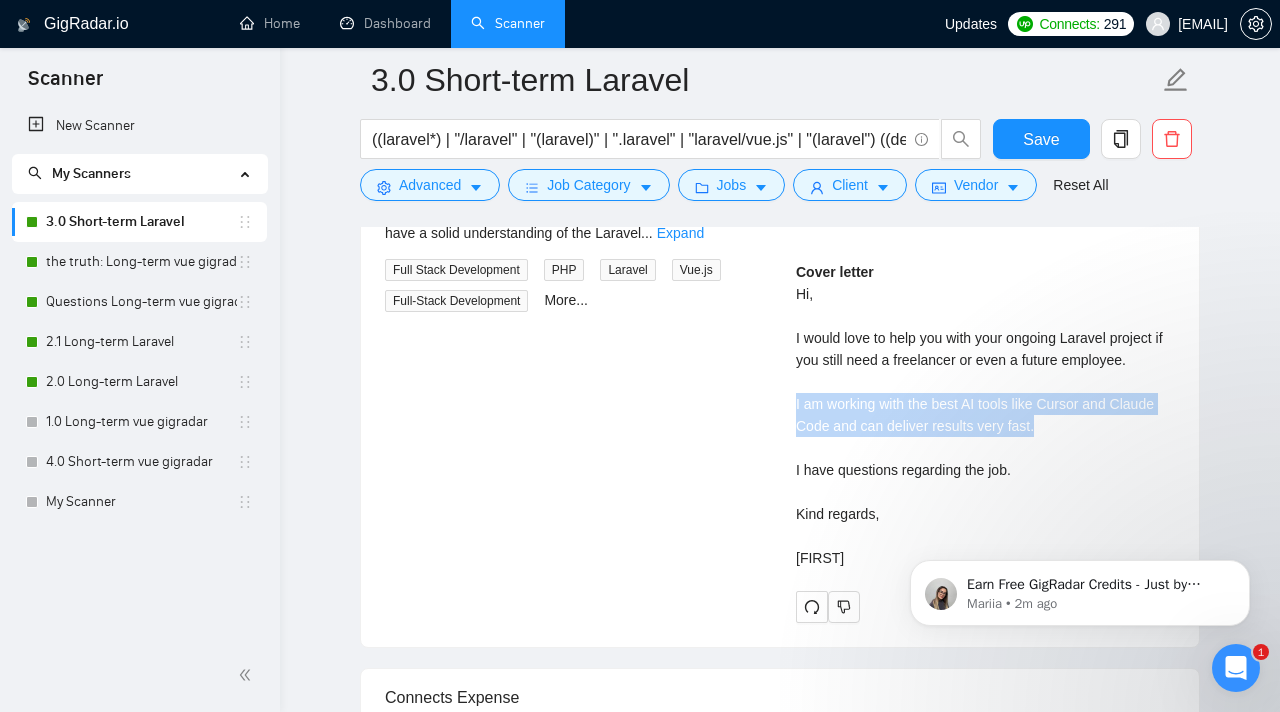 drag, startPoint x: 774, startPoint y: 396, endPoint x: 1067, endPoint y: 417, distance: 293.7516 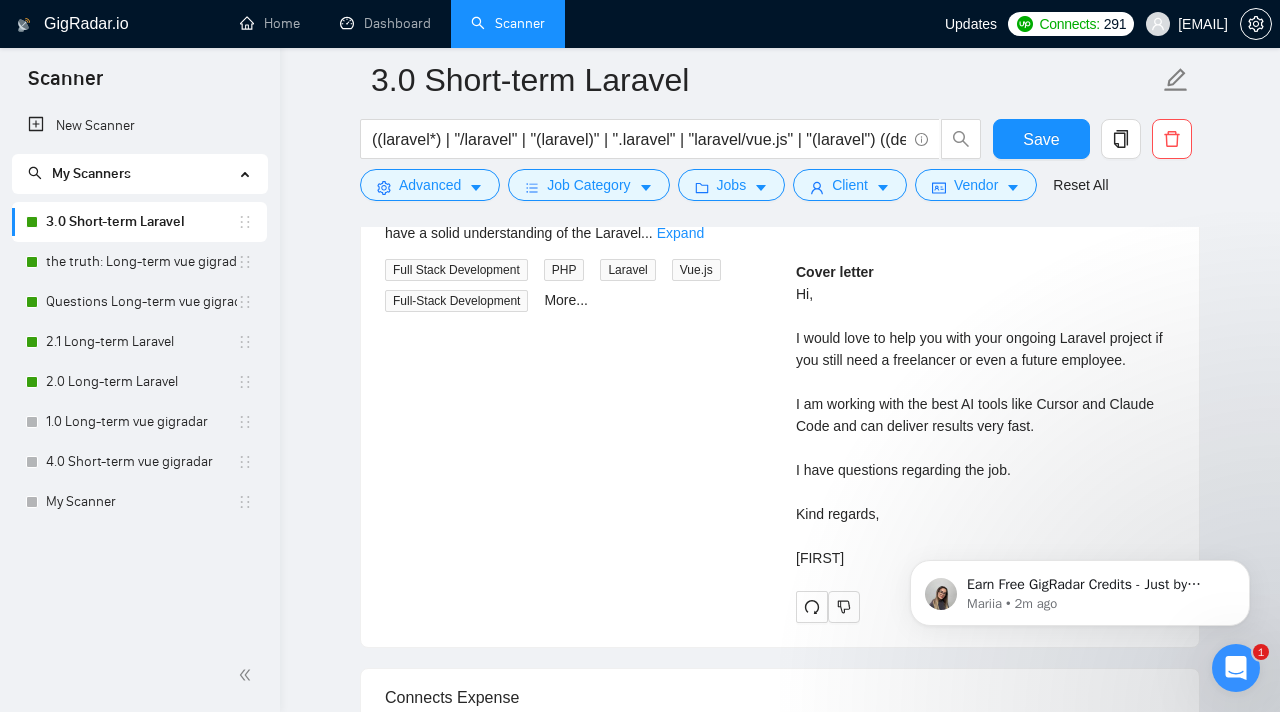 click on "Cover letter Hi,
I would love to help you with your ongoing Laravel project if you still need a freelancer or even a future employee.
I am working with the best AI tools like Cursor and Claude Code and can deliver results very fast.
I have questions regarding the job.
Kind regards,
[FIRST]" at bounding box center (985, 415) 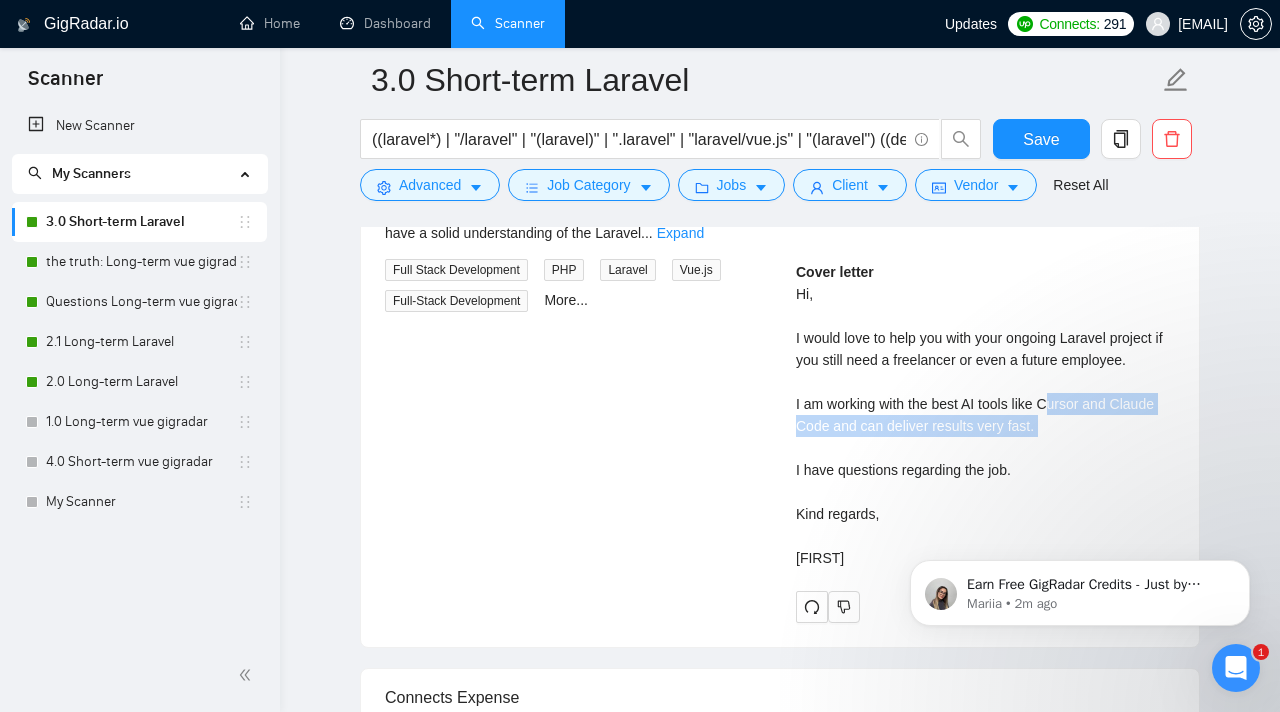 drag, startPoint x: 1055, startPoint y: 397, endPoint x: 1173, endPoint y: 449, distance: 128.9496 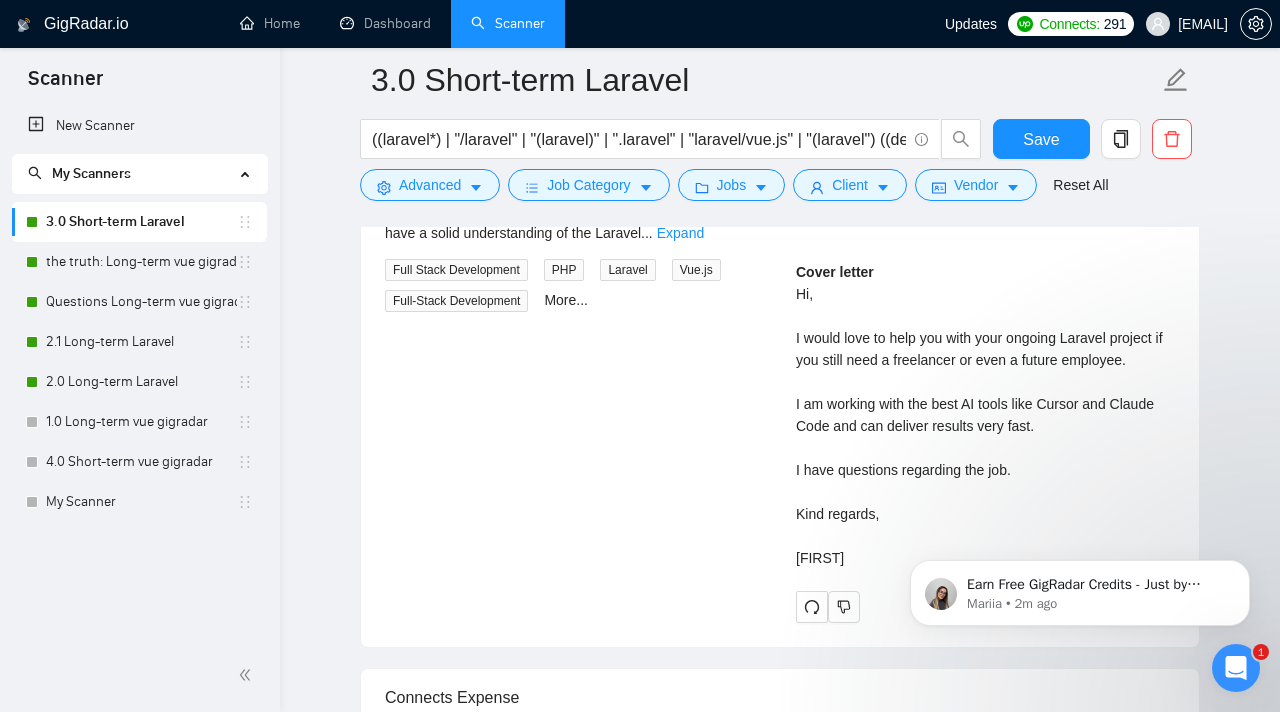 click on "Cover letter Hi,
I would love to help you with your ongoing Laravel project if you still need a freelancer or even a future employee.
I am working with the best AI tools like Cursor and Claude Code and can deliver results very fast.
I have questions regarding the job.
Kind regards,
[FIRST]" at bounding box center [985, 415] 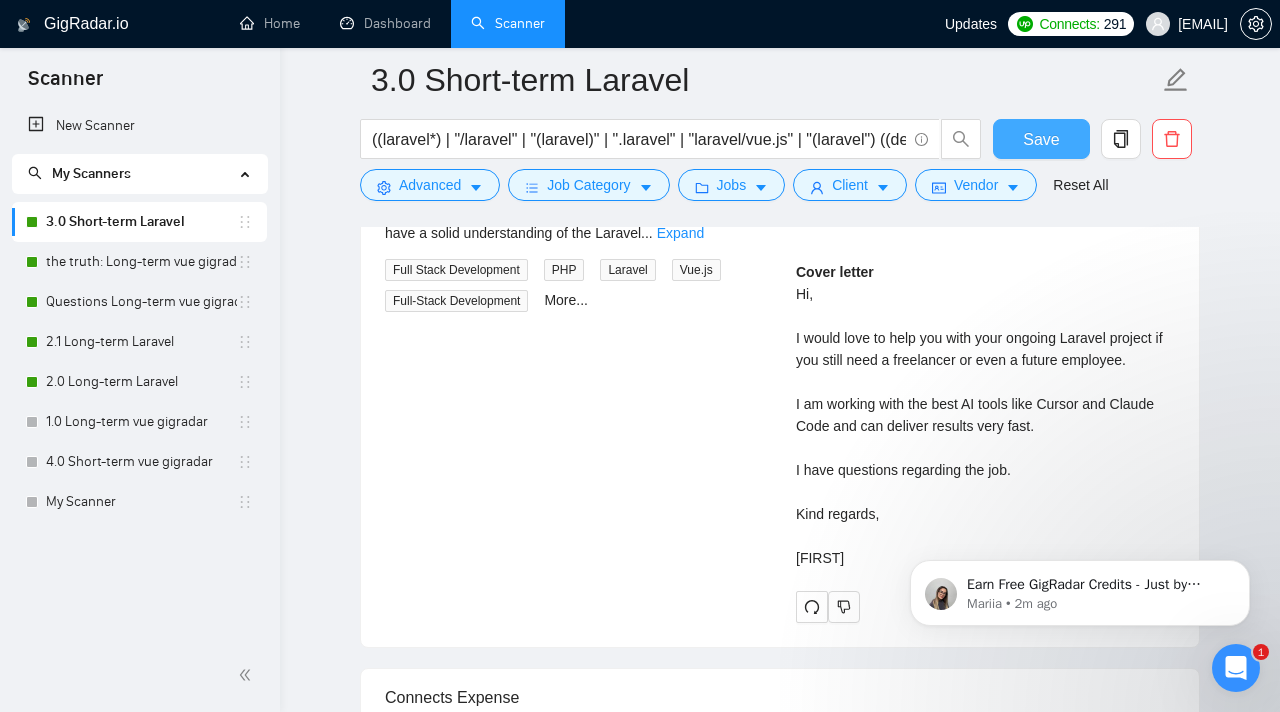 click on "Save" at bounding box center [1041, 139] 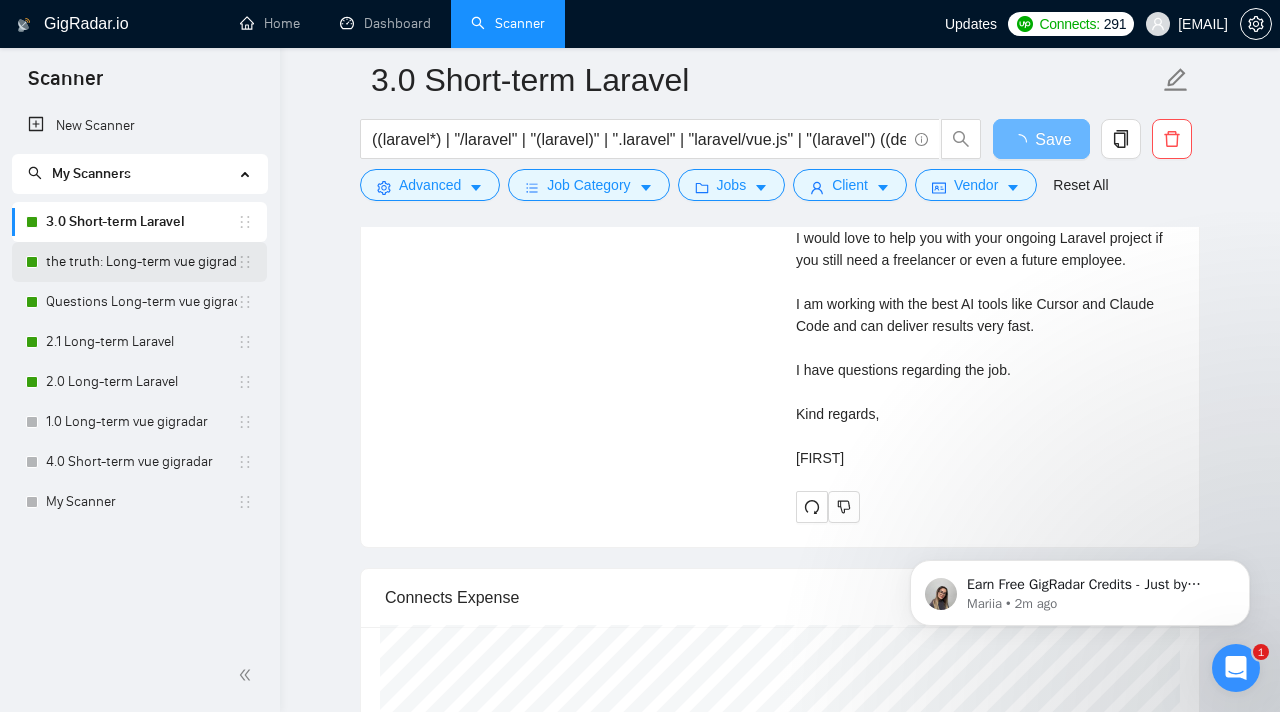 click on "the truth: Long-term vue gigradar" at bounding box center (141, 262) 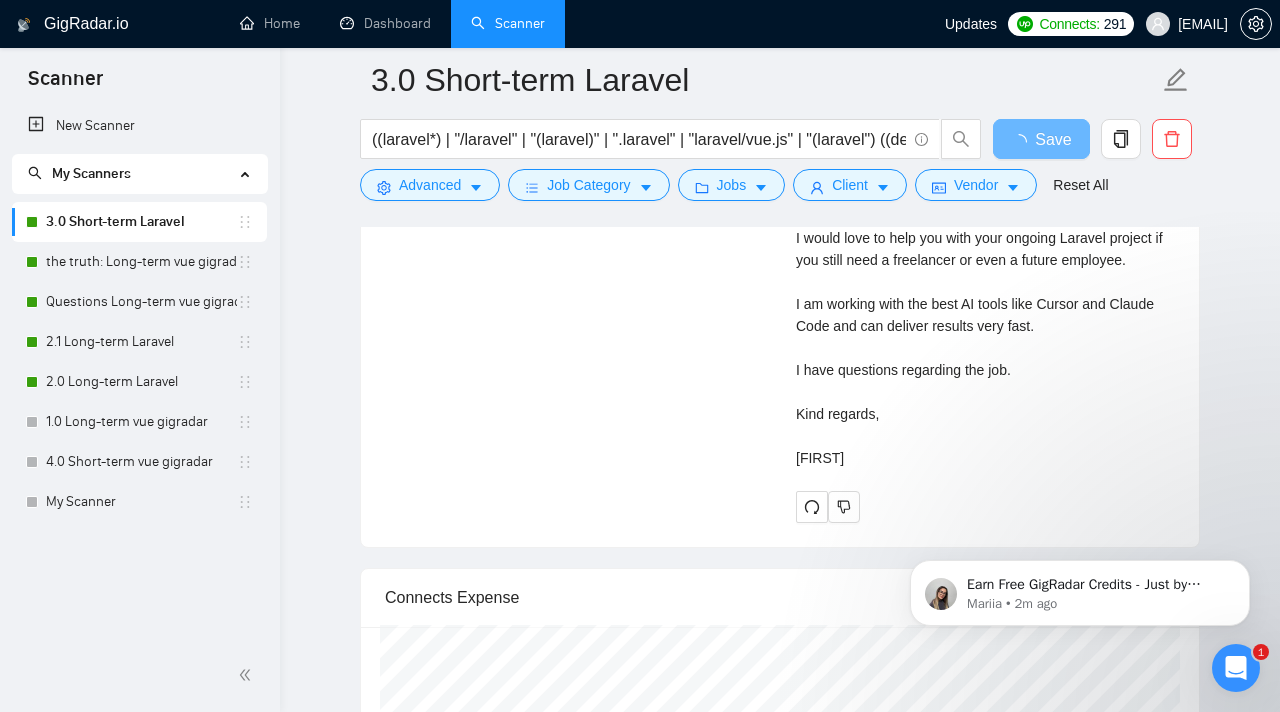 scroll, scrollTop: 18, scrollLeft: 0, axis: vertical 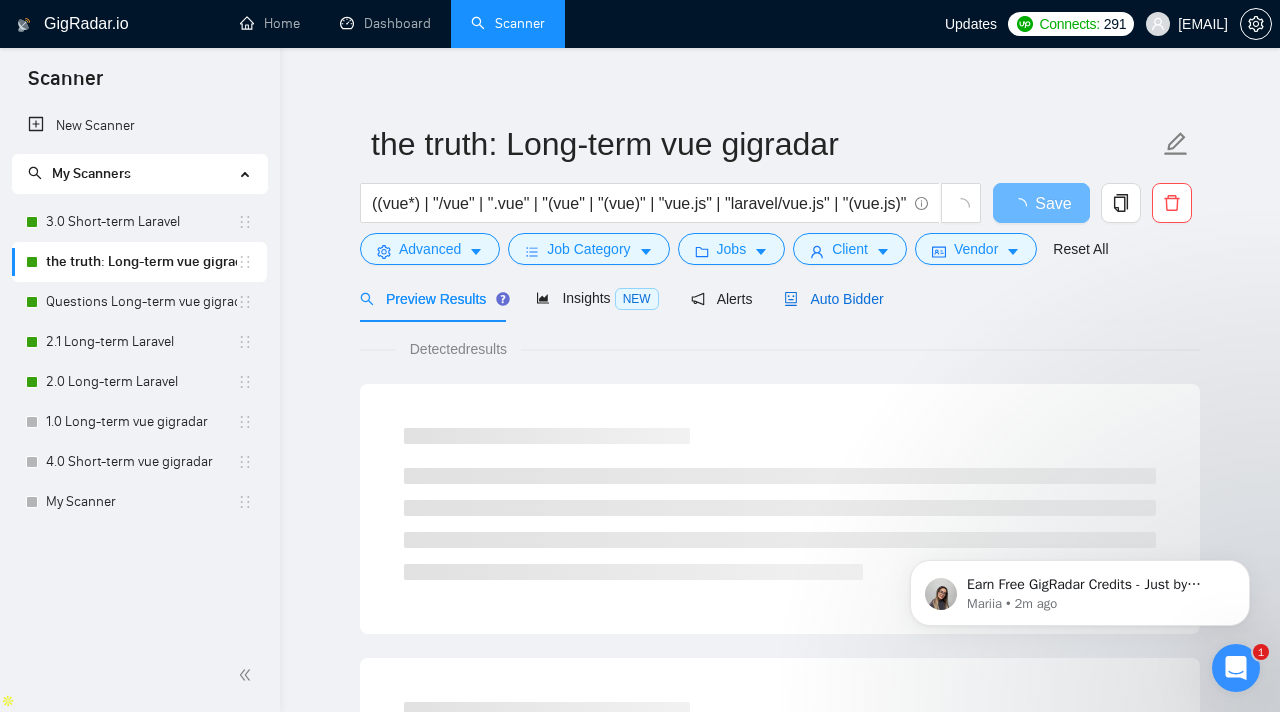 click on "Auto Bidder" at bounding box center [833, 299] 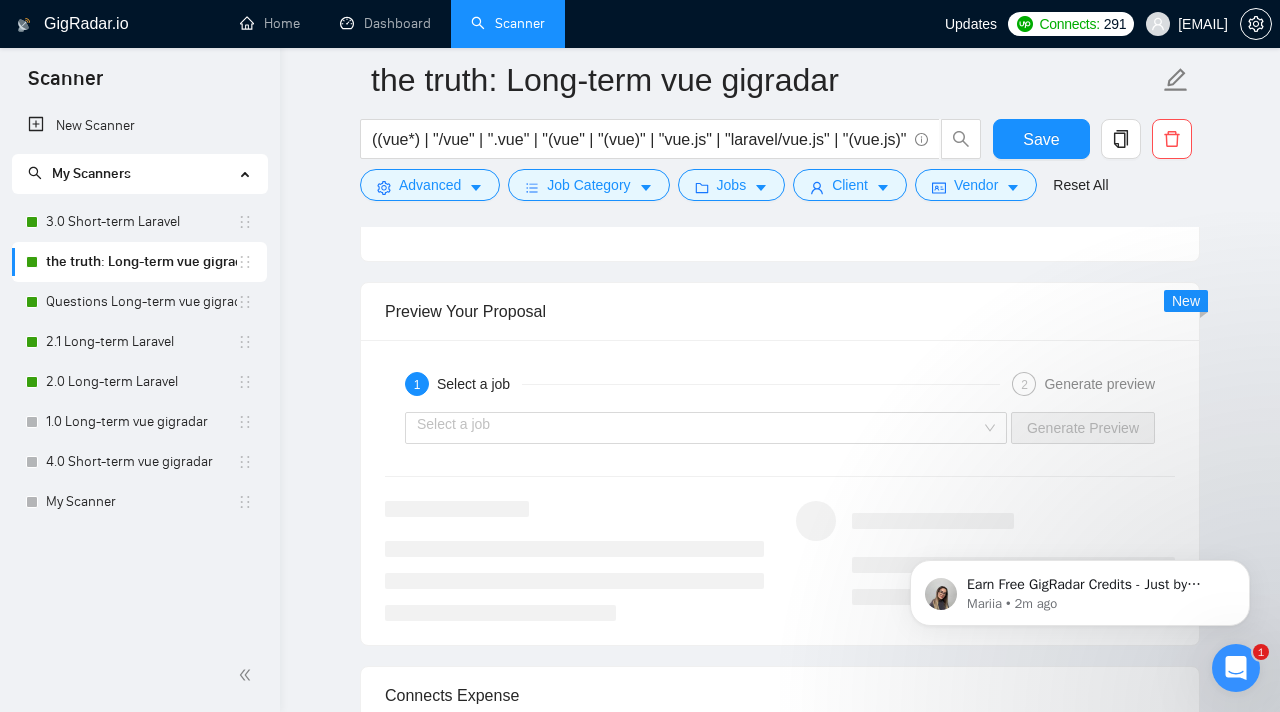 scroll, scrollTop: 3853, scrollLeft: 0, axis: vertical 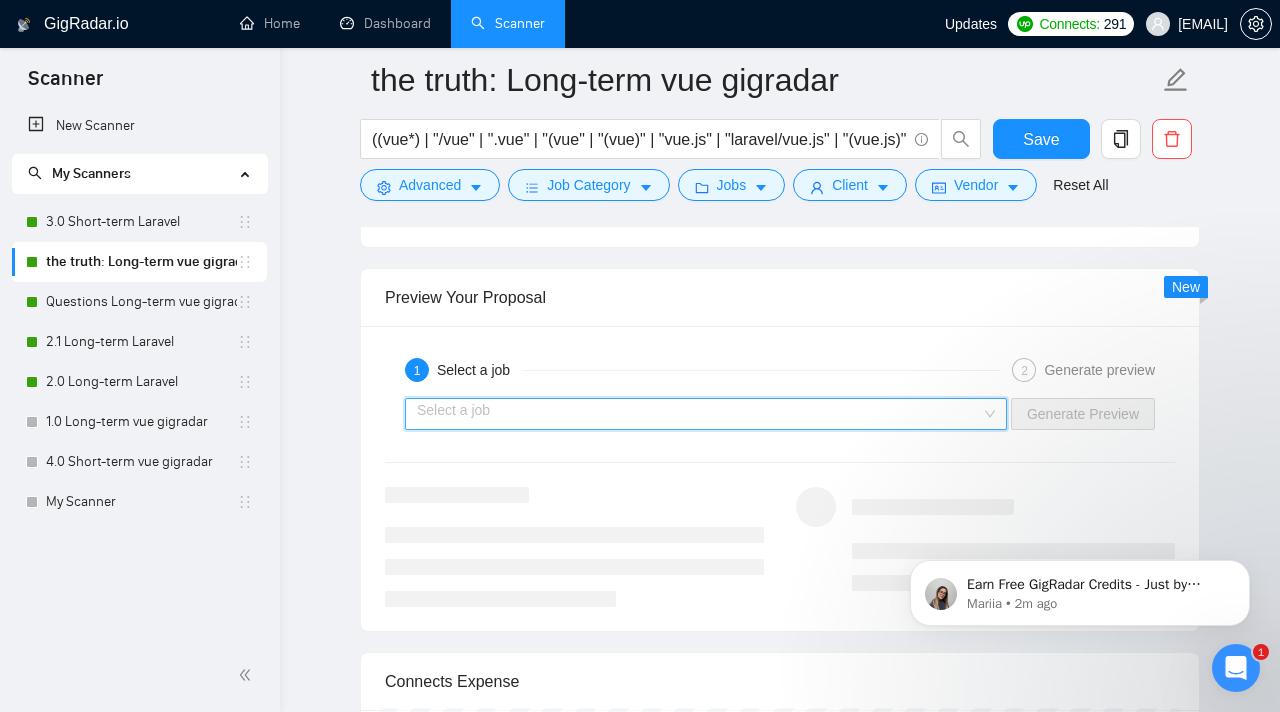 click at bounding box center (699, 414) 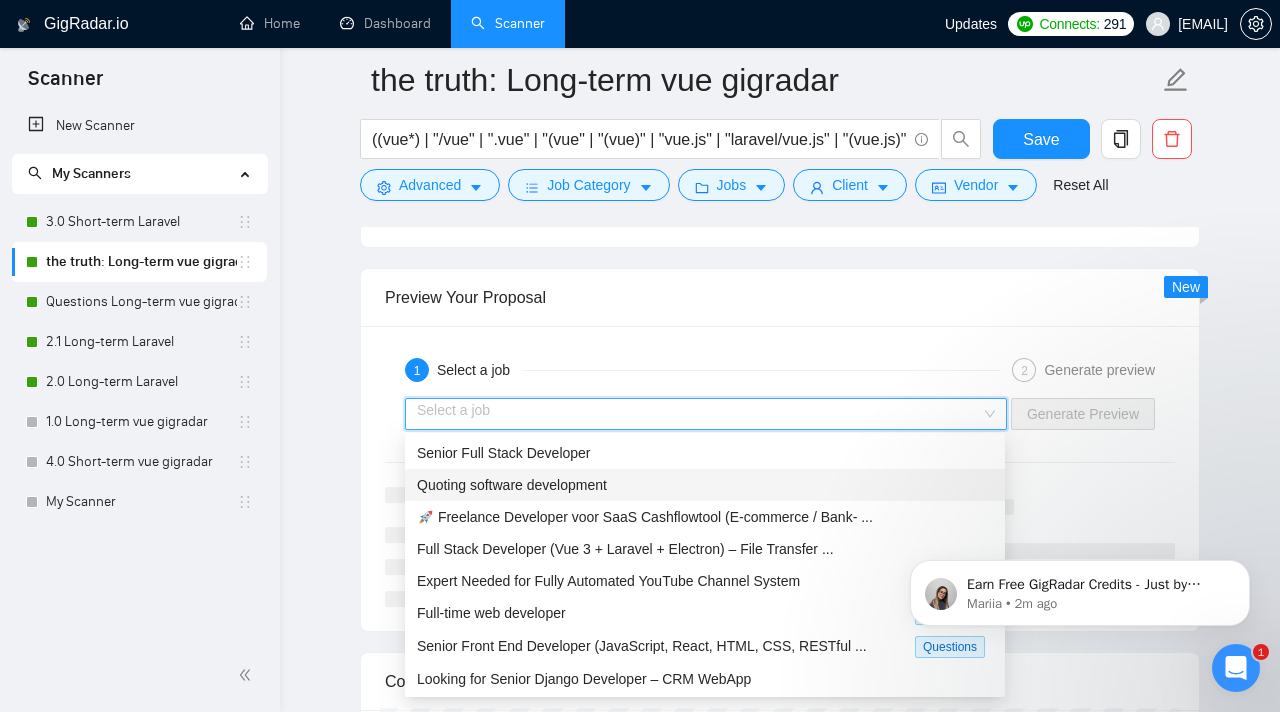 click on "🚀 Freelance Developer voor SaaS Cashflowtool (E-commerce / Bank- ..." at bounding box center (705, 517) 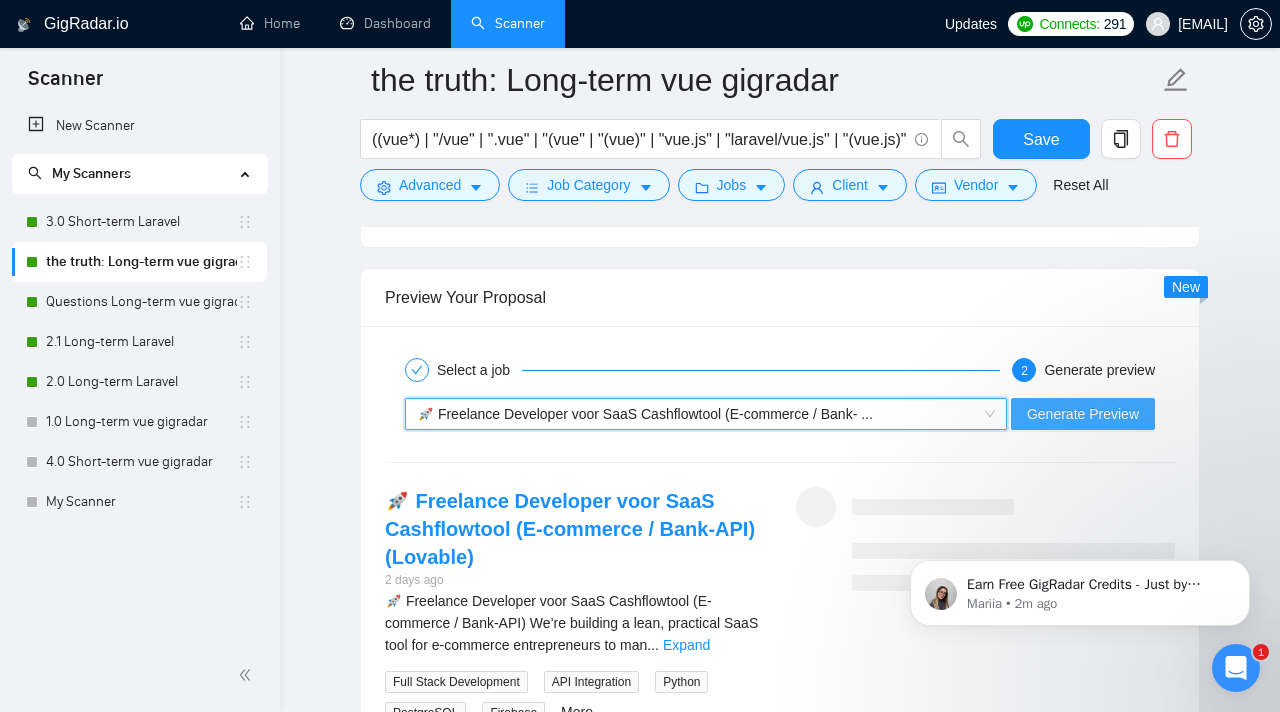 click on "Generate Preview" at bounding box center [1083, 414] 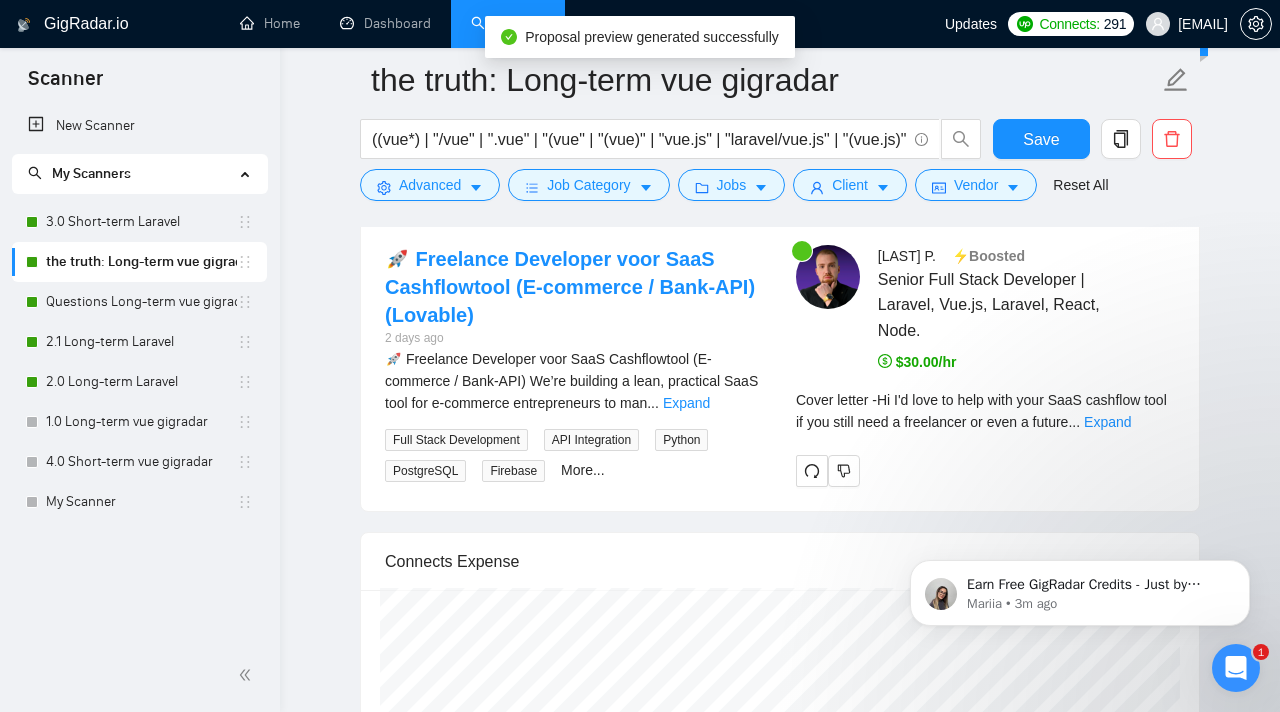 scroll, scrollTop: 4092, scrollLeft: 0, axis: vertical 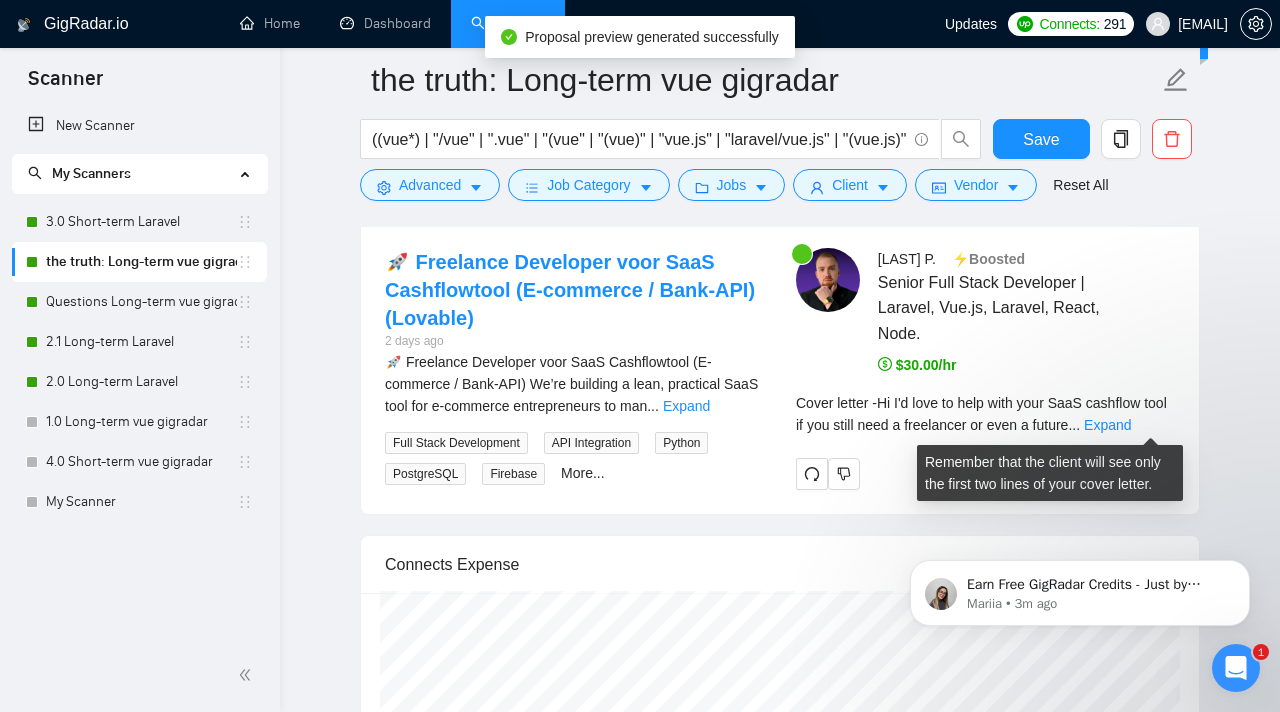click on "Cover letter -  Hi
I'd love to help with your SaaS cashflow tool if you still need a freelancer or even a future  ... Expand" at bounding box center (985, 414) 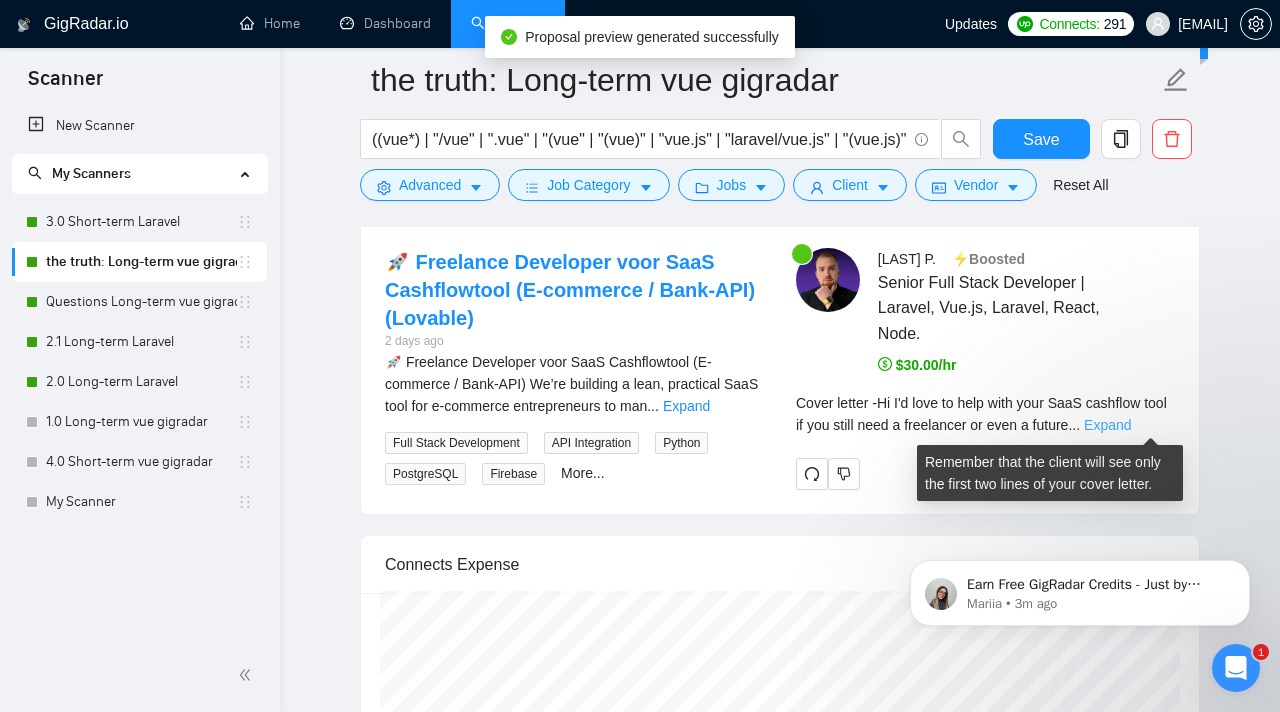 click on "Expand" at bounding box center (1107, 425) 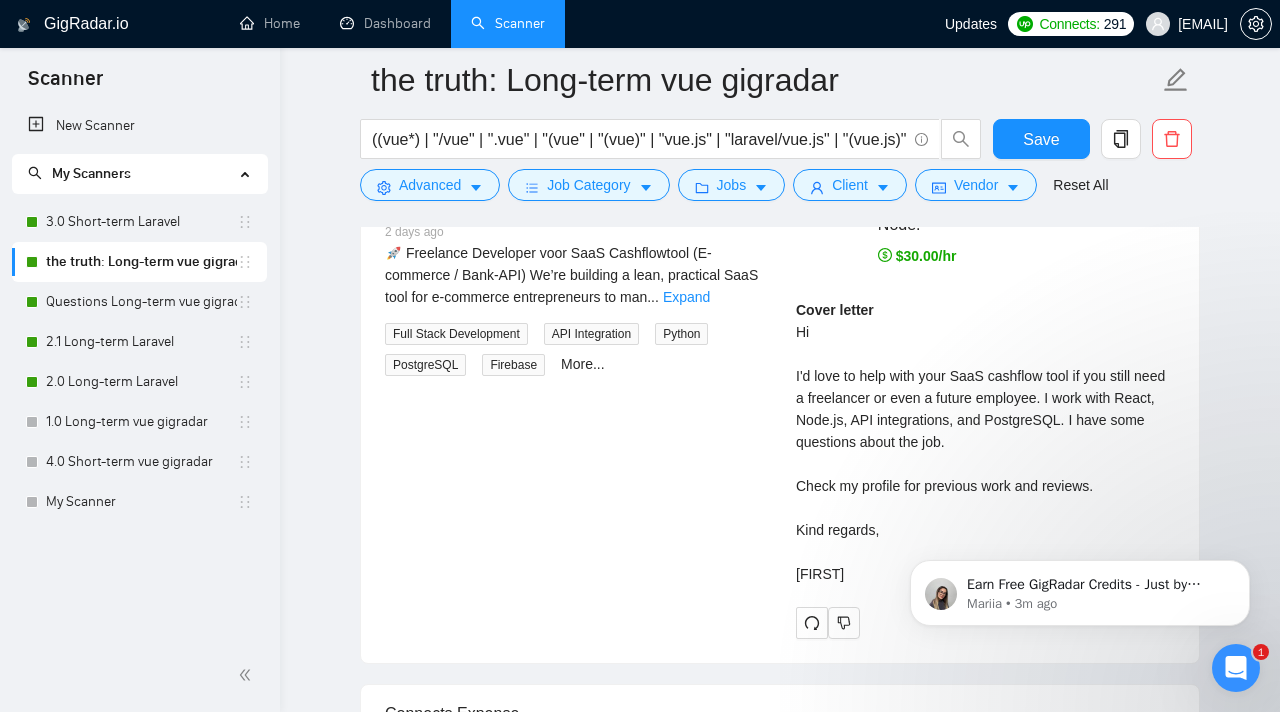 scroll, scrollTop: 4196, scrollLeft: 0, axis: vertical 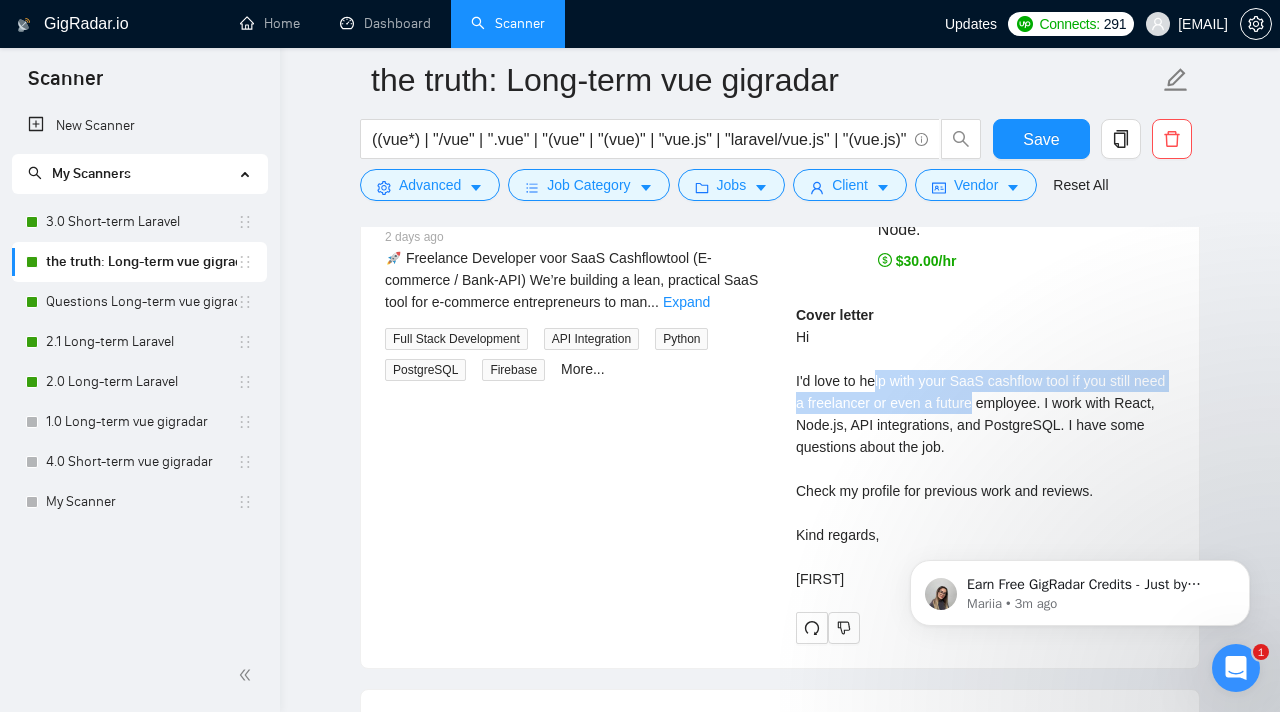 drag, startPoint x: 876, startPoint y: 383, endPoint x: 1018, endPoint y: 399, distance: 142.89856 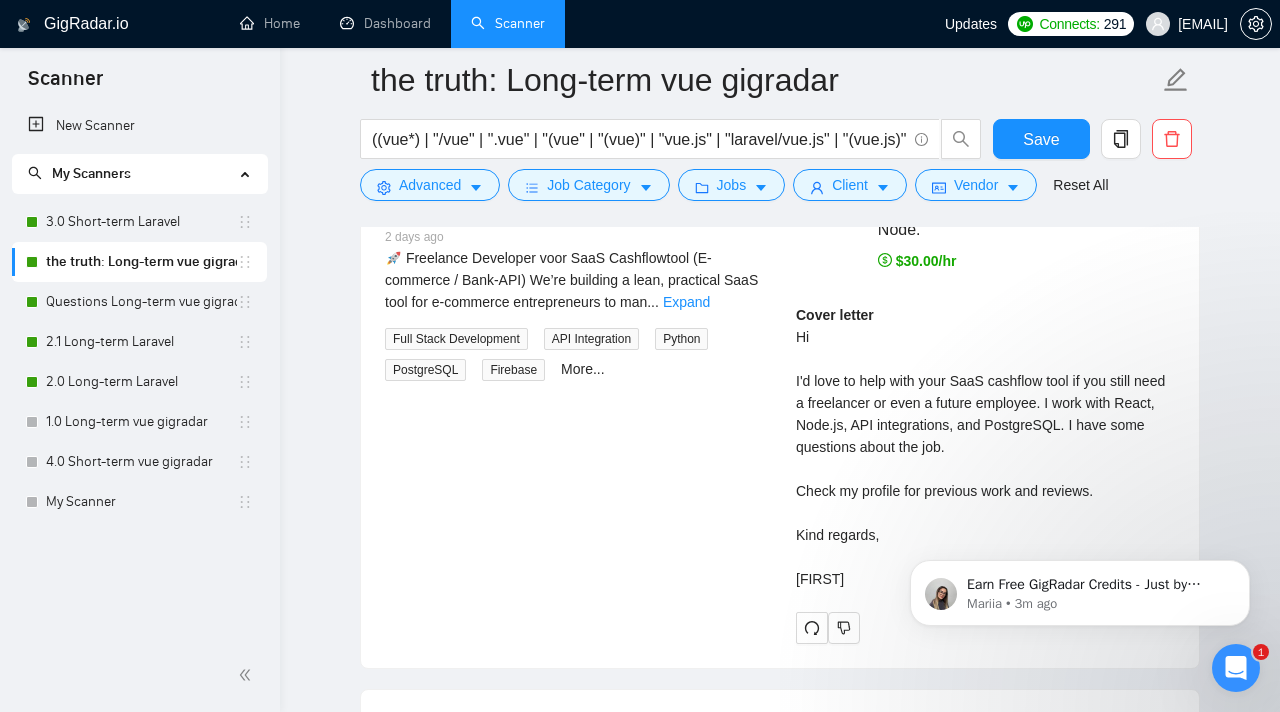 click on "Cover letter Hi
I'd love to help with your SaaS cashflow tool if you still need a freelancer or even a future employee. I work with React, Node.js, API integrations, and PostgreSQL. I have some questions about the job.
Check my profile for previous work and reviews.
Kind regards,
[LAST]" at bounding box center [985, 447] 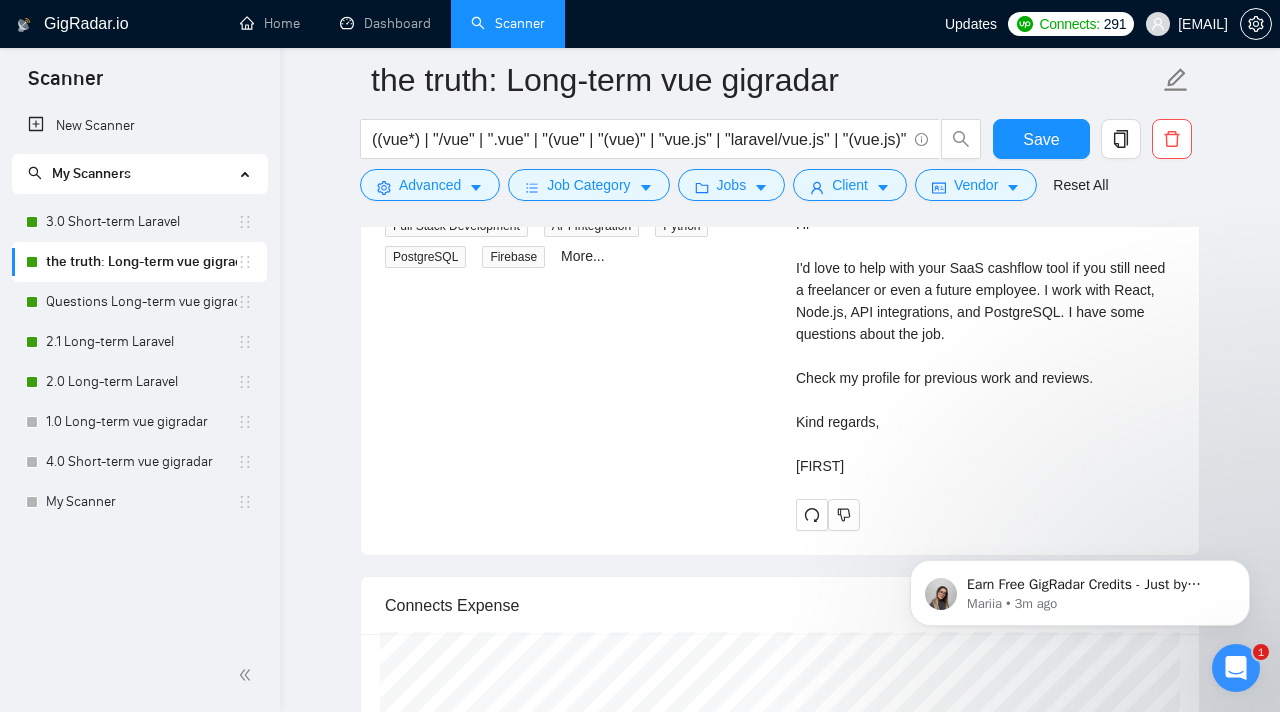 scroll, scrollTop: 4311, scrollLeft: 0, axis: vertical 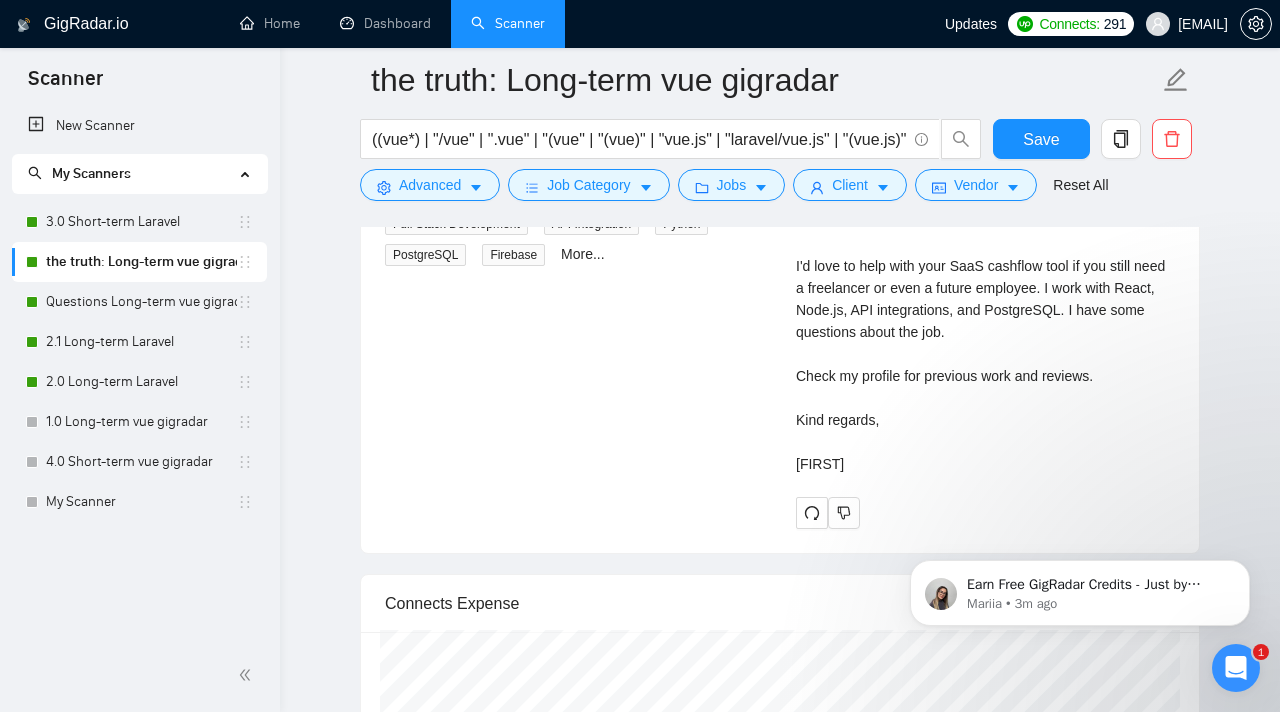 click on "Cover letter Hi
I'd love to help with your SaaS cashflow tool if you still need a freelancer or even a future employee. I work with React, Node.js, API integrations, and PostgreSQL. I have some questions about the job.
Check my profile for previous work and reviews.
Kind regards,
[LAST]" at bounding box center [985, 332] 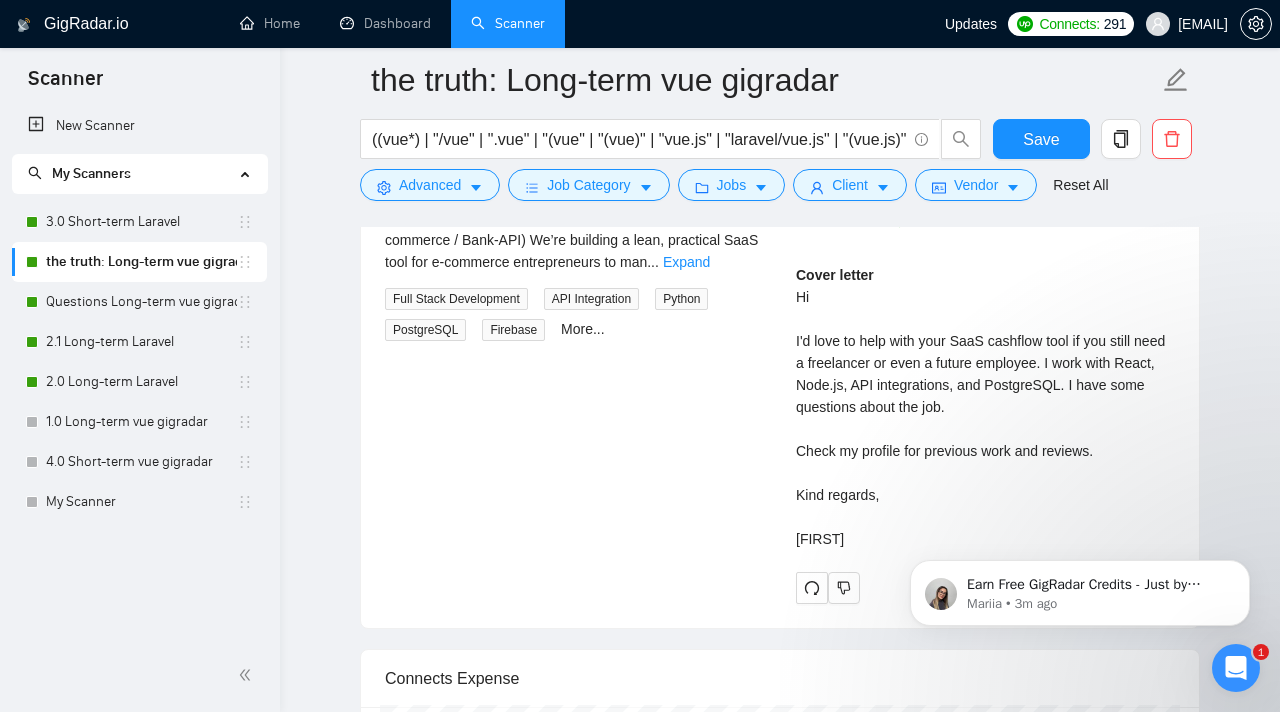 scroll, scrollTop: 4228, scrollLeft: 0, axis: vertical 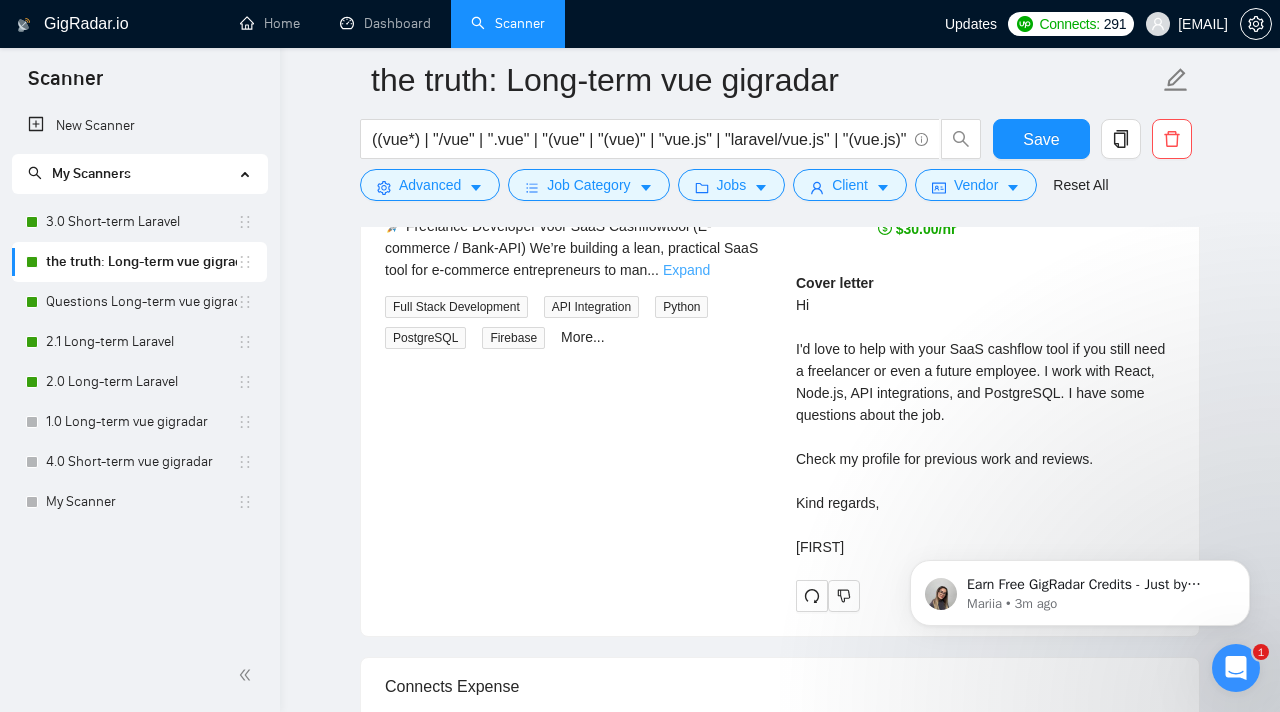 click on "Expand" at bounding box center [686, 270] 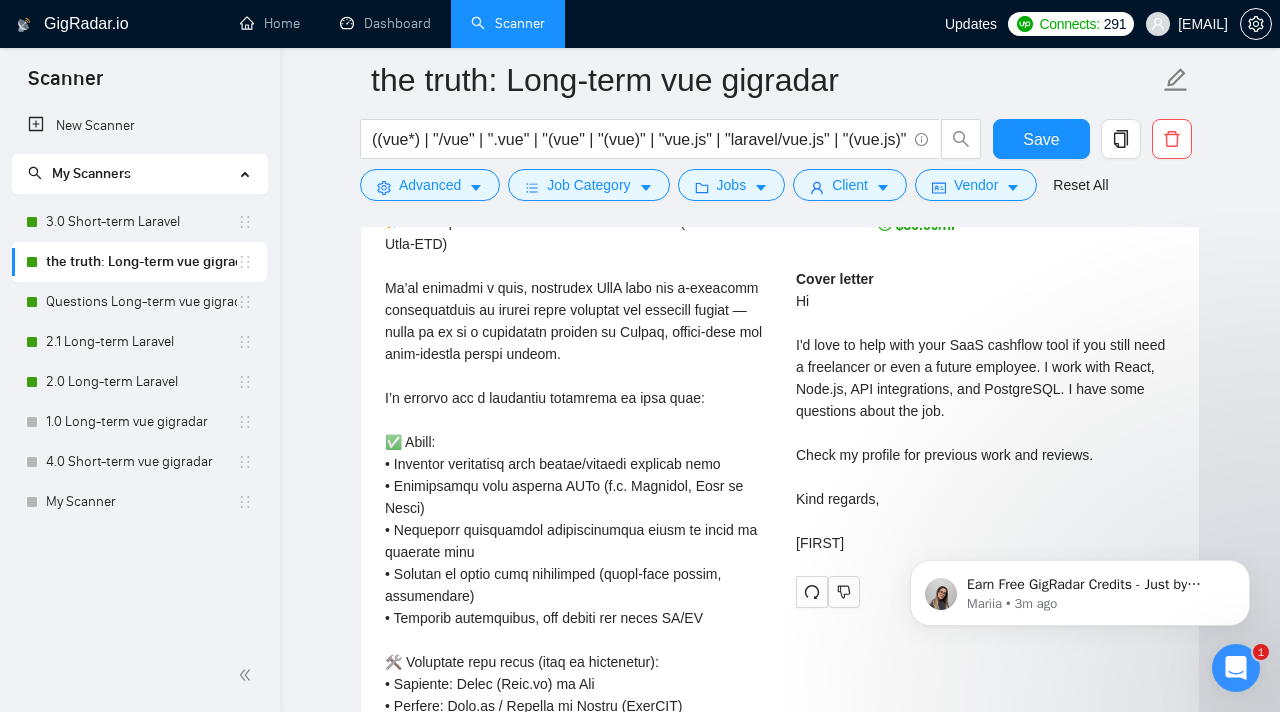 scroll, scrollTop: 4233, scrollLeft: 0, axis: vertical 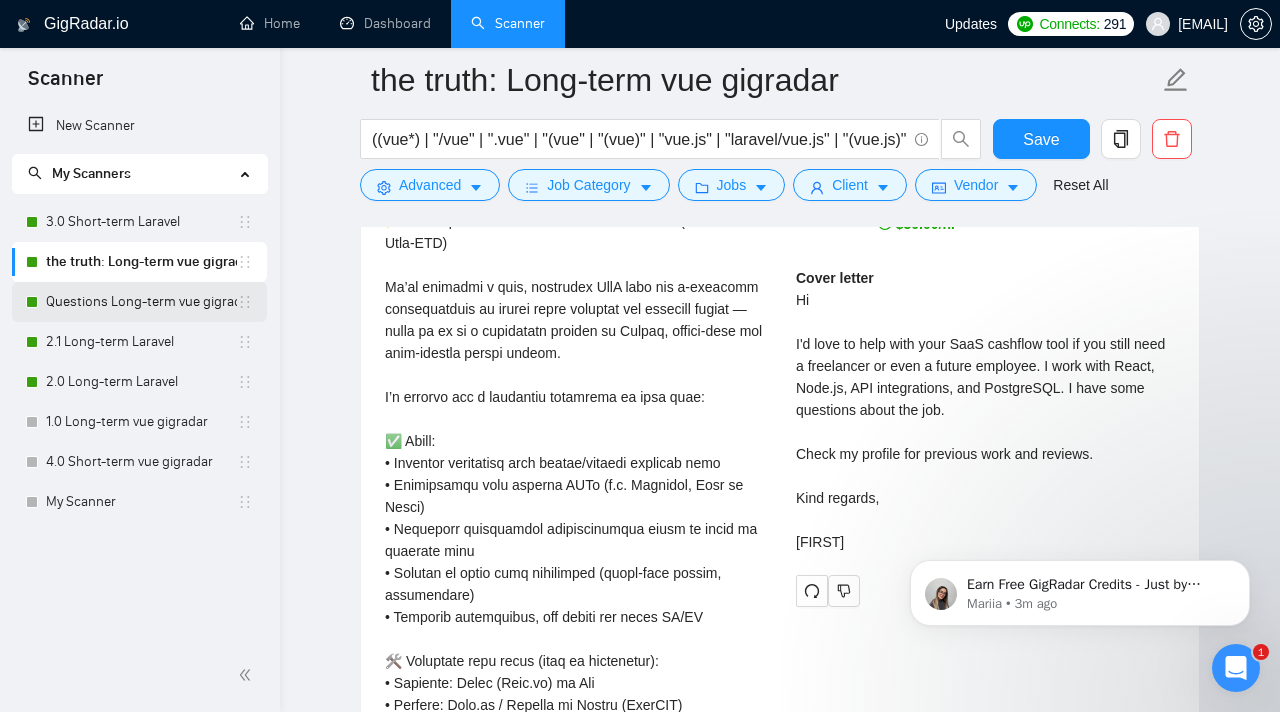 click on "Questions Long-term vue gigradar" at bounding box center (141, 302) 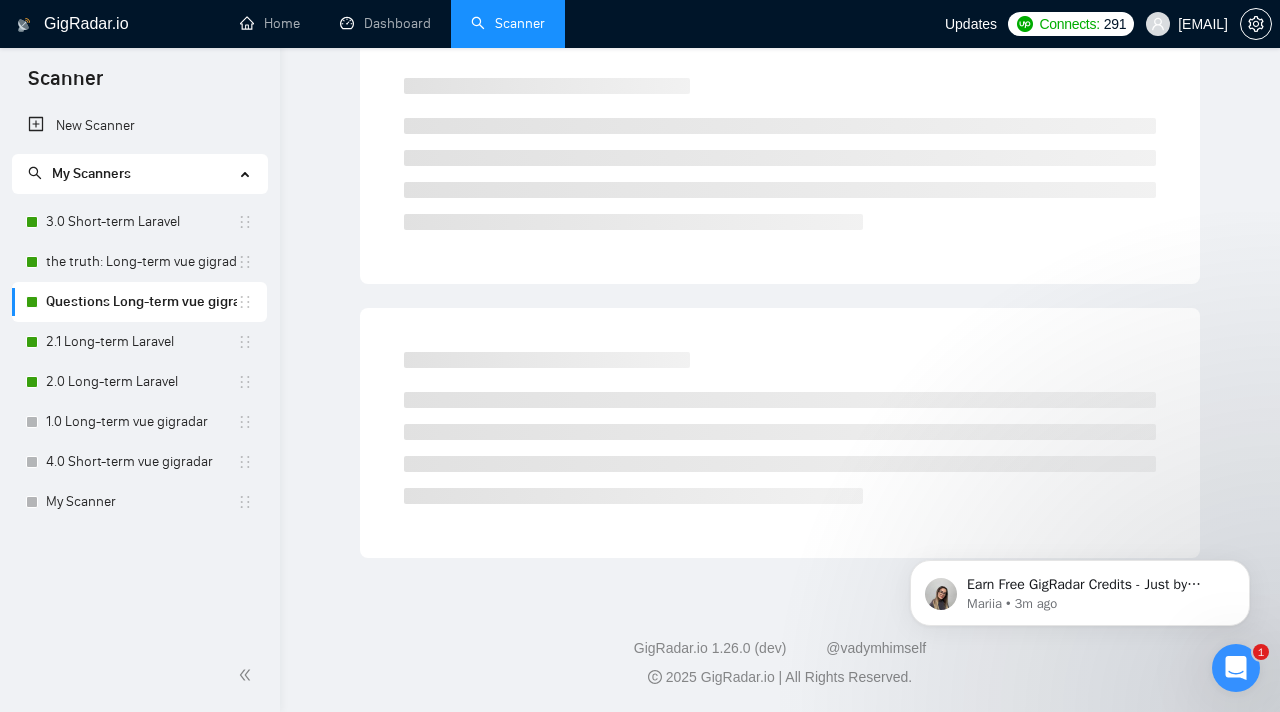 scroll, scrollTop: 18, scrollLeft: 0, axis: vertical 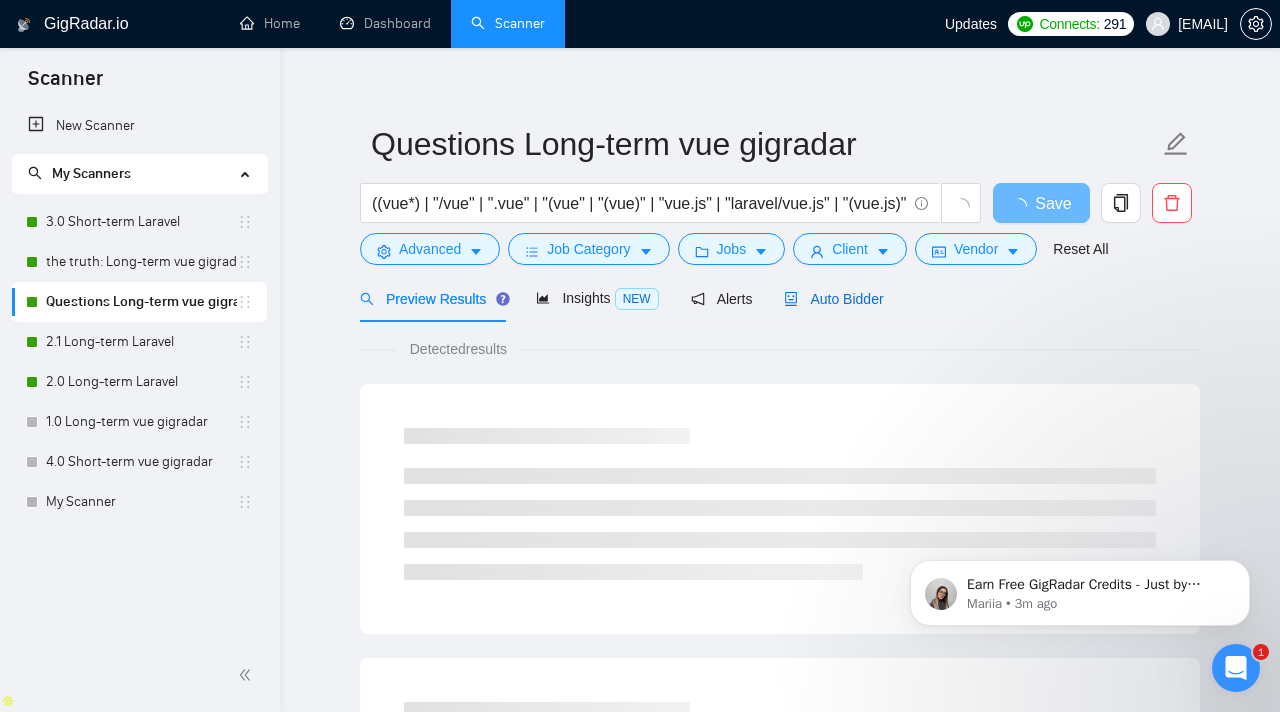 click on "Auto Bidder" at bounding box center [833, 299] 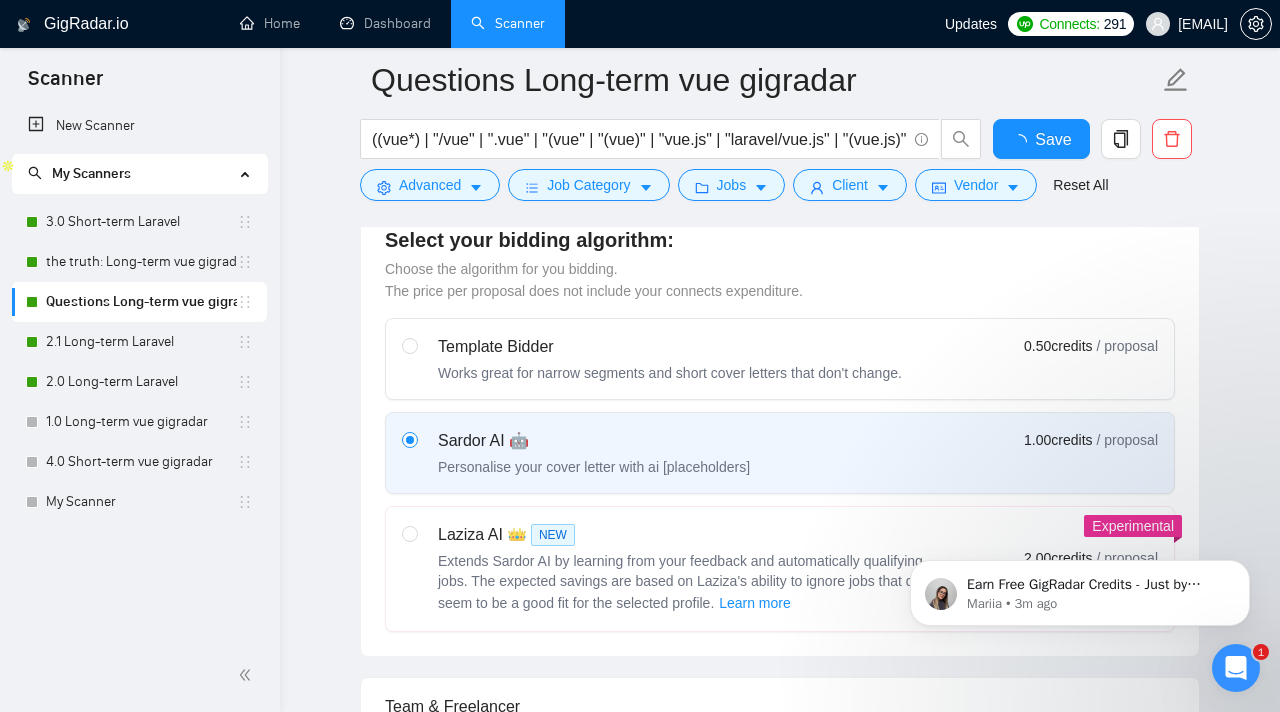 type 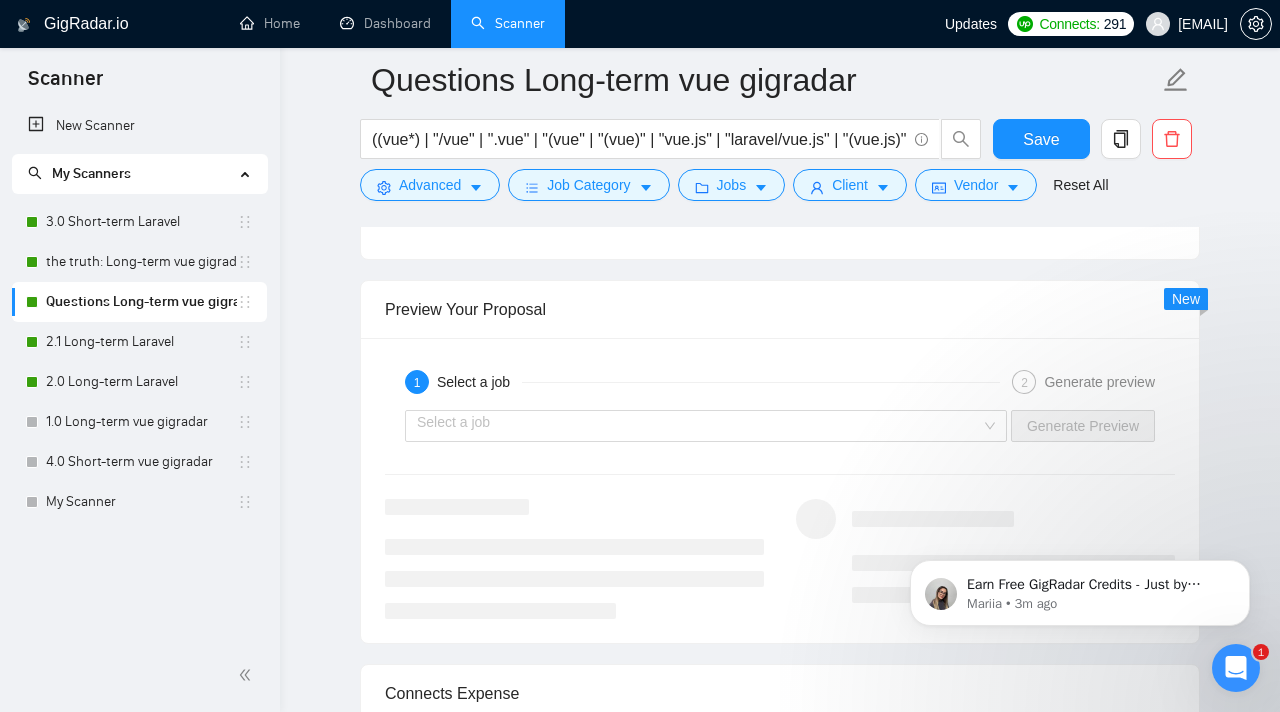 scroll, scrollTop: 3901, scrollLeft: 0, axis: vertical 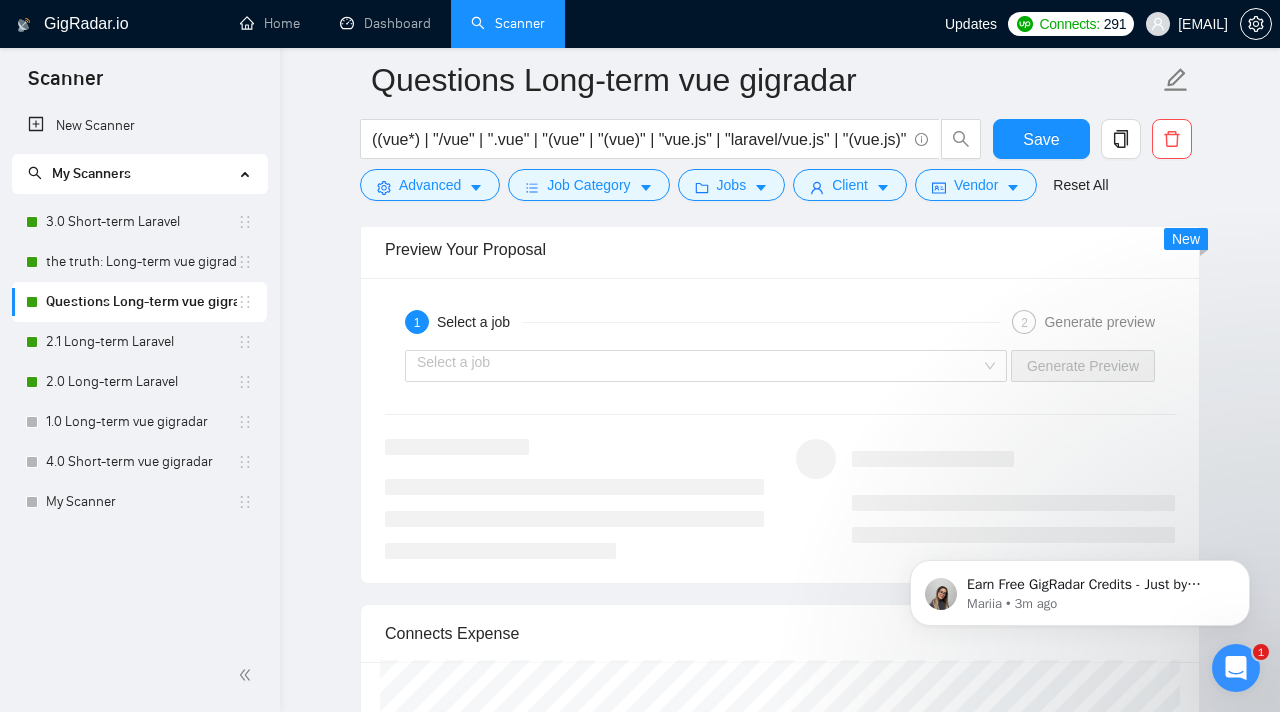 click on "Select a job Generate Preview" at bounding box center [780, 366] 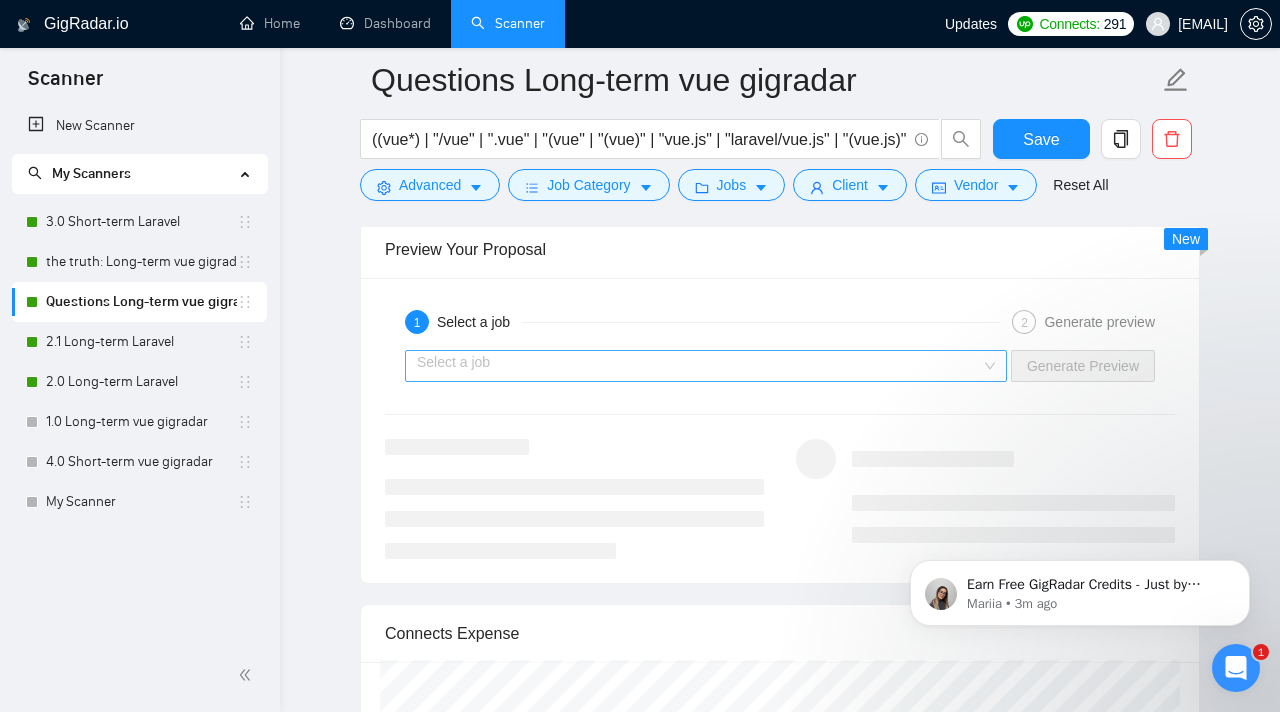 click at bounding box center [699, 366] 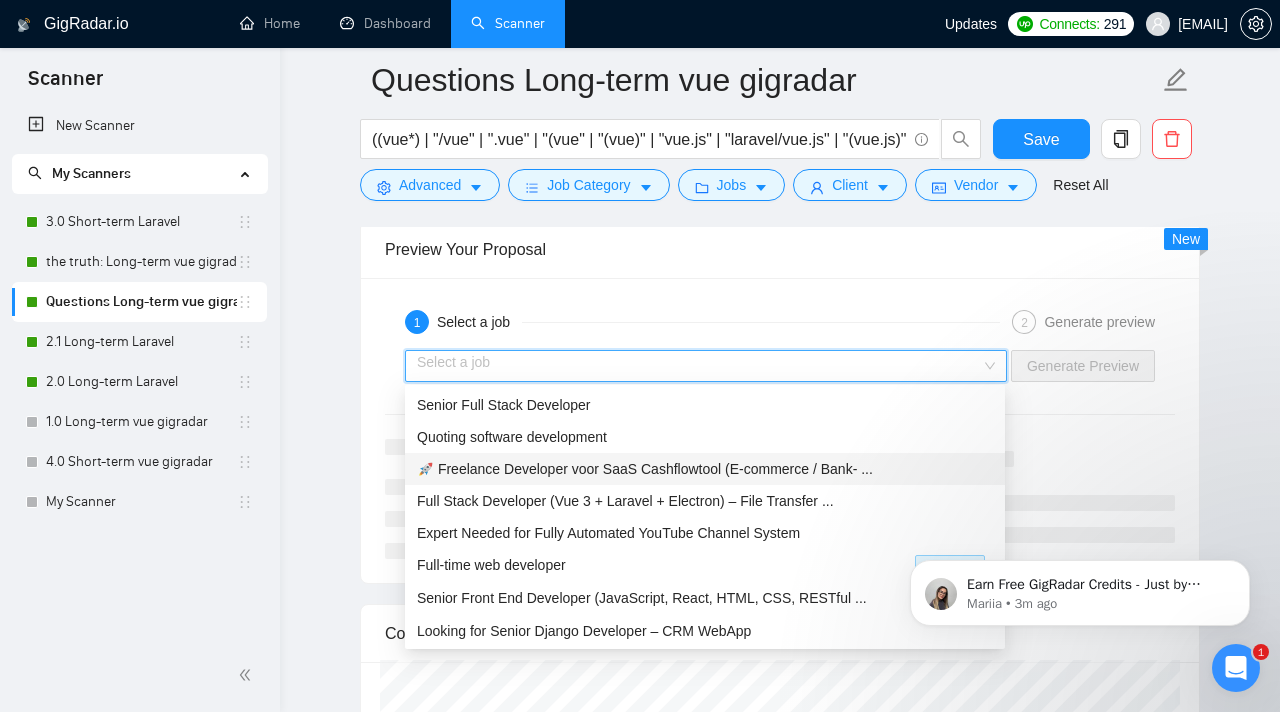 click on "🚀 Freelance Developer voor SaaS Cashflowtool (E-commerce / Bank- ..." at bounding box center [645, 469] 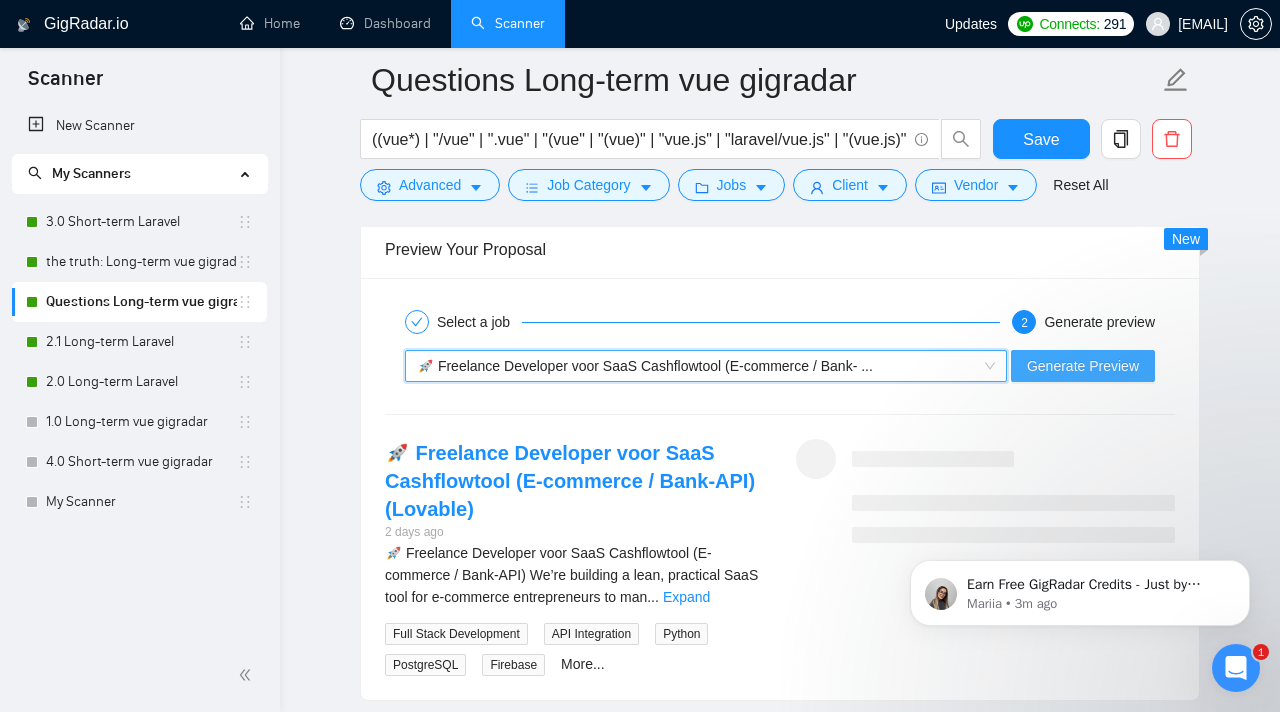 click on "Generate Preview" at bounding box center (1083, 366) 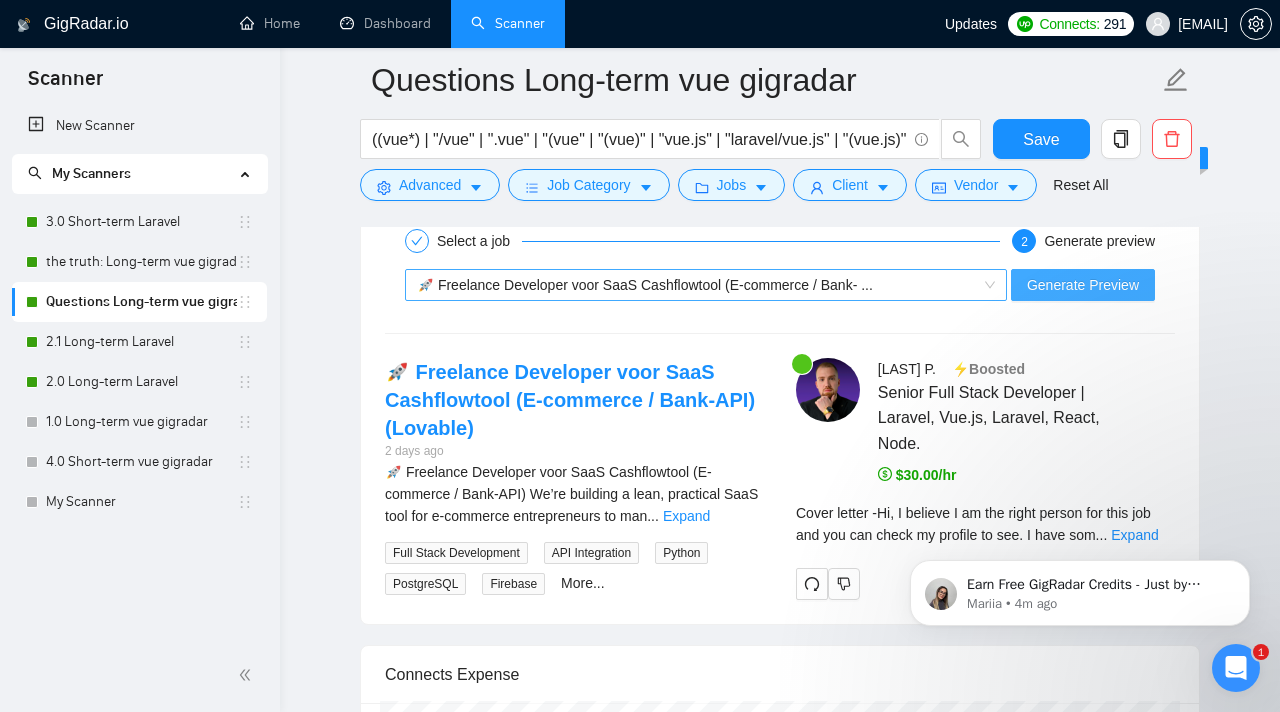 scroll, scrollTop: 3983, scrollLeft: 0, axis: vertical 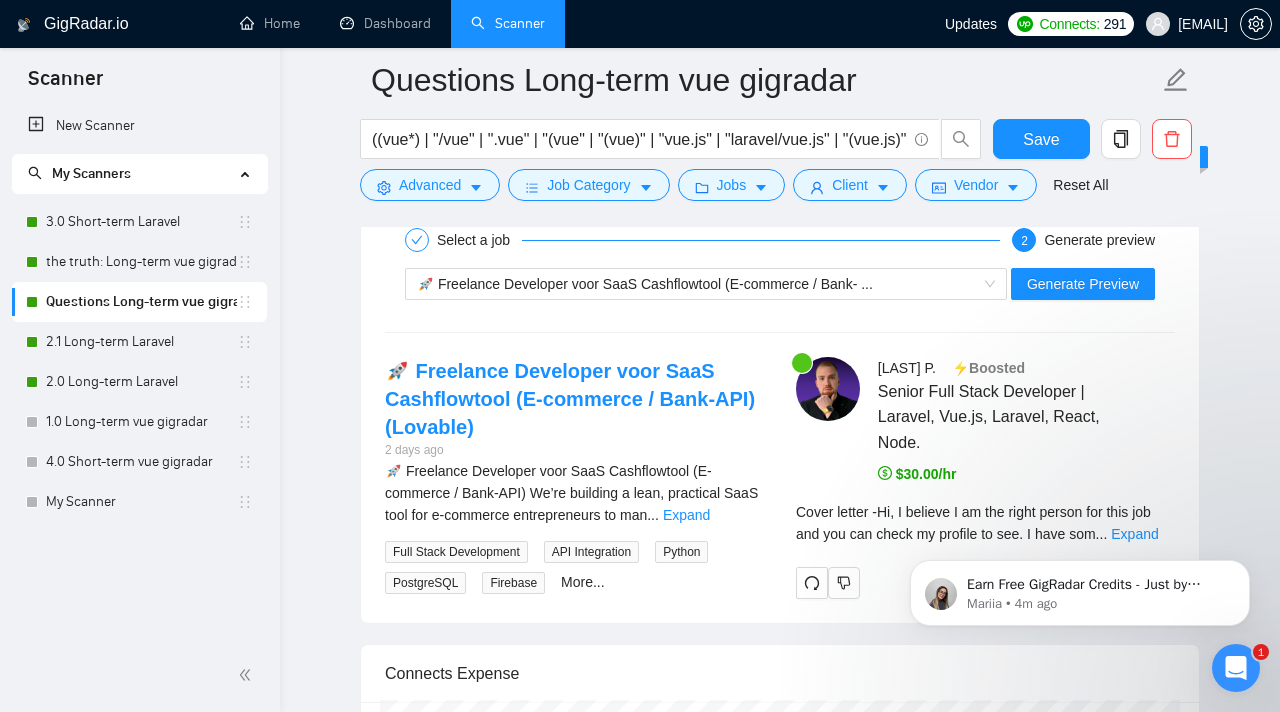 click on "Earn Free GigRadar Credits - Just by Sharing Your Story! 💬 Want more credits for sending proposals? It’s simple - share, inspire, and get rewarded! 🤫 Here’s how you can earn free credits: Introduce yourself in the #intros channel of the GigRadar Upwork Community and grab +20 credits for sending bids., Post your success story (closed projects, high LRR, etc.) in the #general channel and claim +50 credits for sending bids. Why? GigRadar is building a powerful network of freelancers and agencies. We want you to make valuable connections, showcase your wins, and inspire others while getting rewarded! 🚀 Not a member yet? Join our Slack community now 👉 Join Slack Community Claiming your credits is easy: Reply to this message with a screenshot of your post, and our Tech Support Team will instantly top up your credits! 💸 [FIRST] • [TIME] ago" at bounding box center [1080, 588] 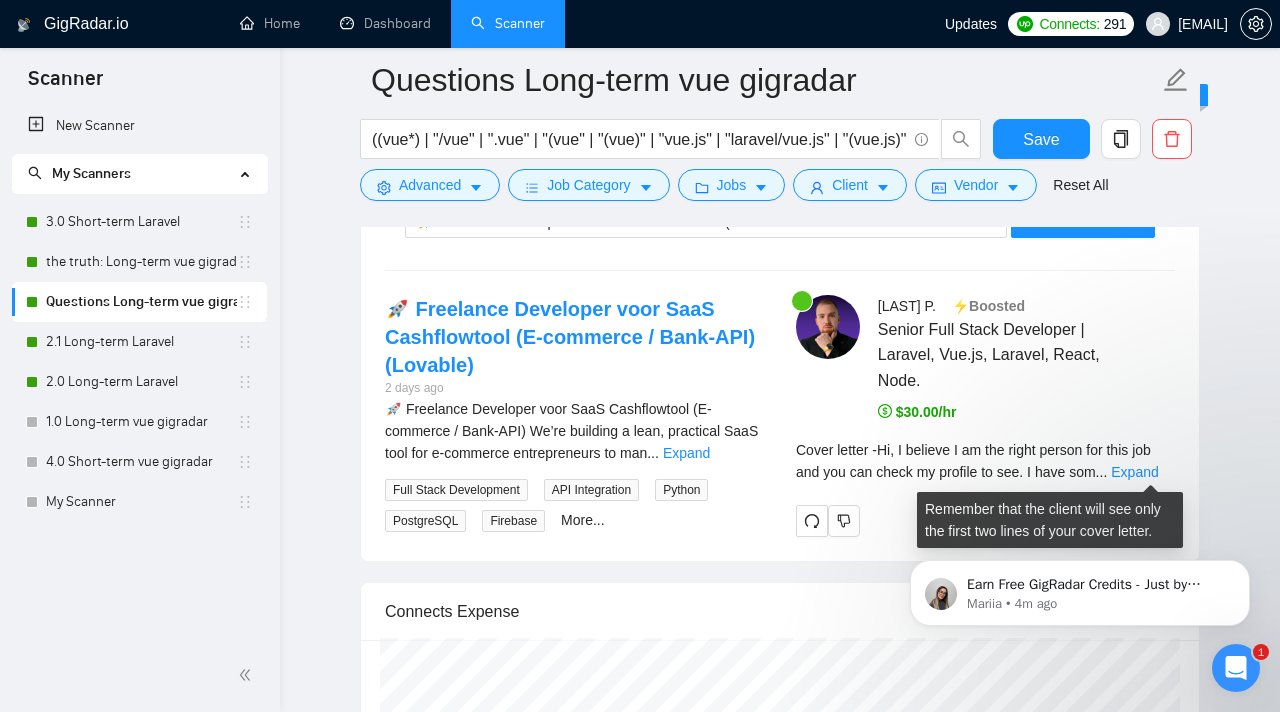 scroll, scrollTop: 4053, scrollLeft: 0, axis: vertical 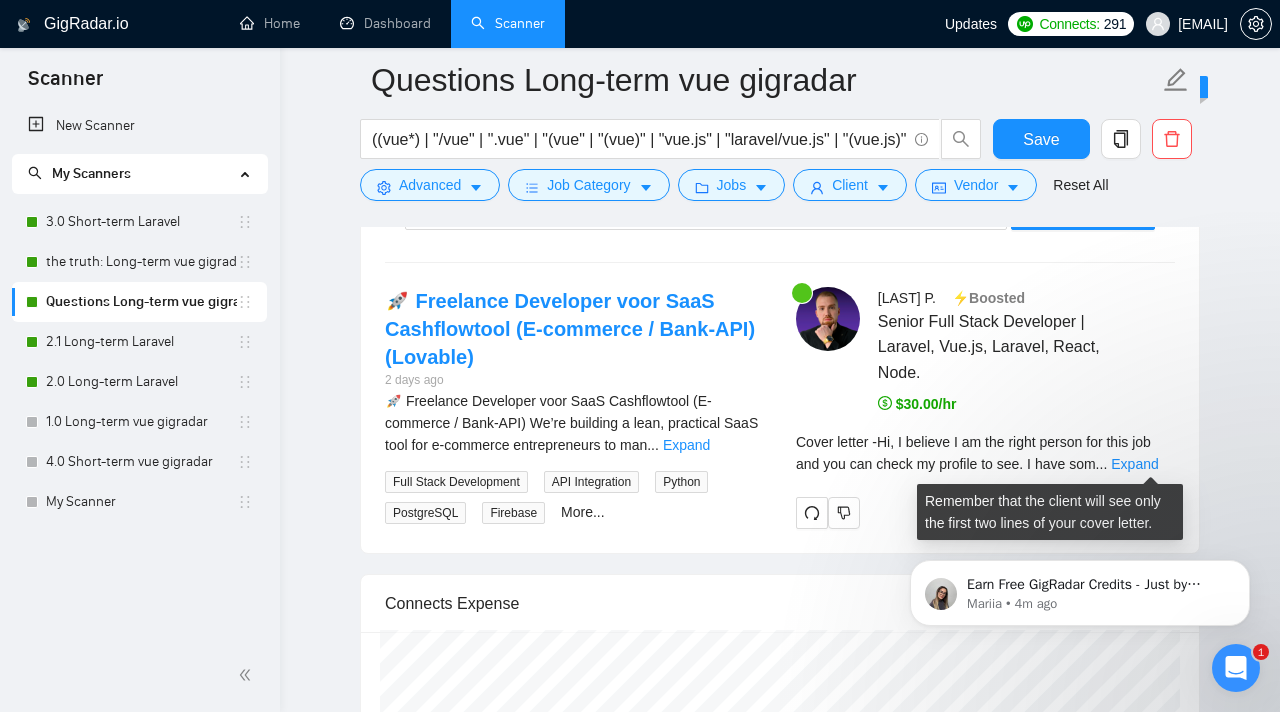 click on "Cover letter -  Hi,
I believe I am the right person for this job and you can check my profile to see. I have som ... Expand" at bounding box center (985, 453) 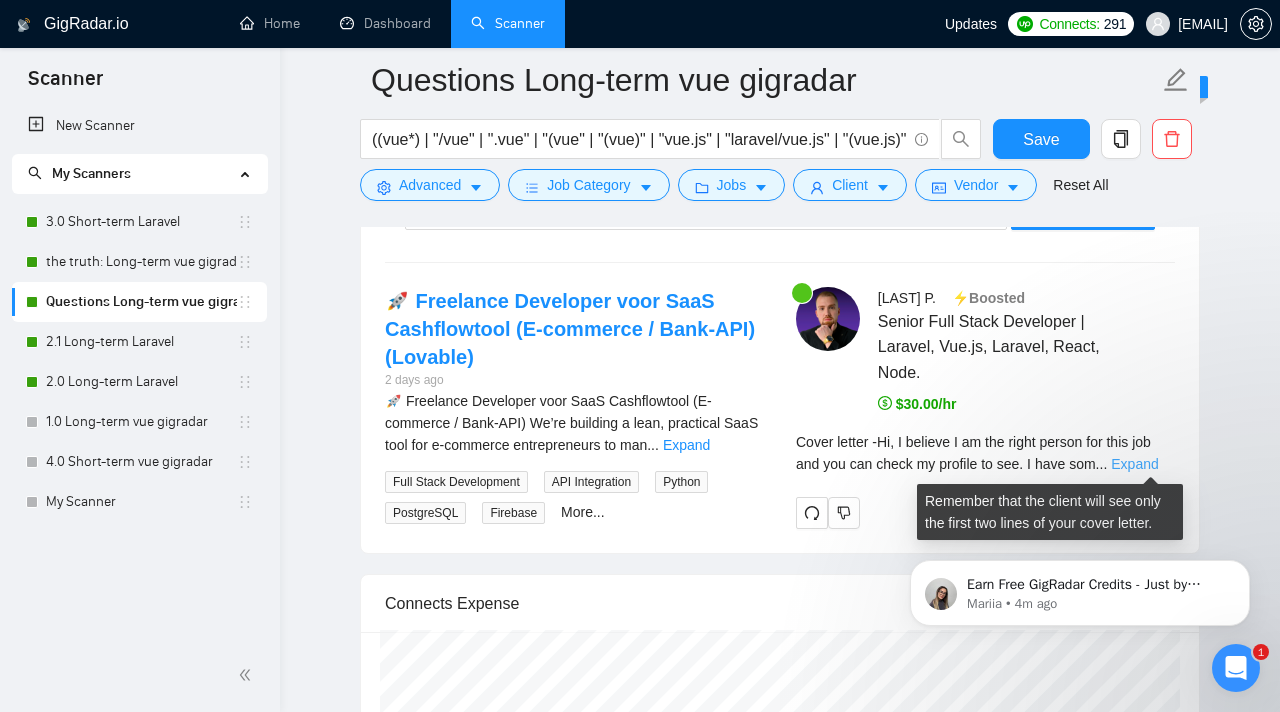 click on "Expand" at bounding box center [1134, 464] 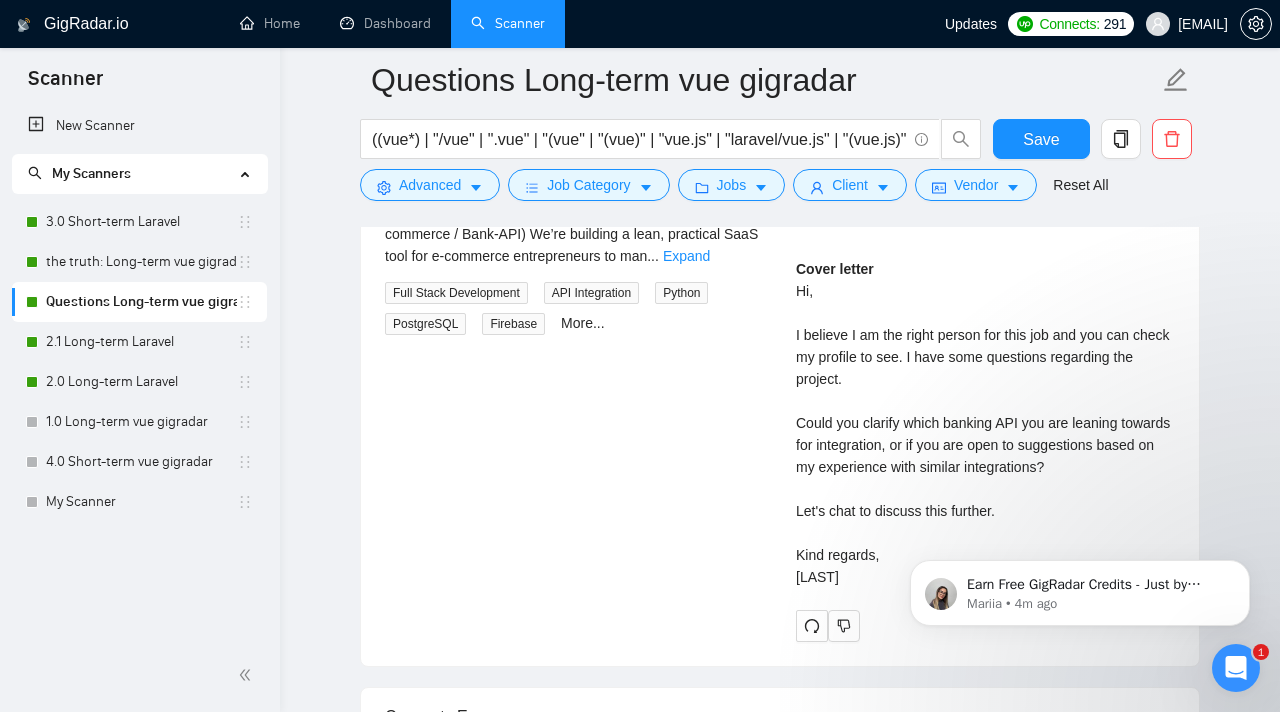 scroll, scrollTop: 4259, scrollLeft: 0, axis: vertical 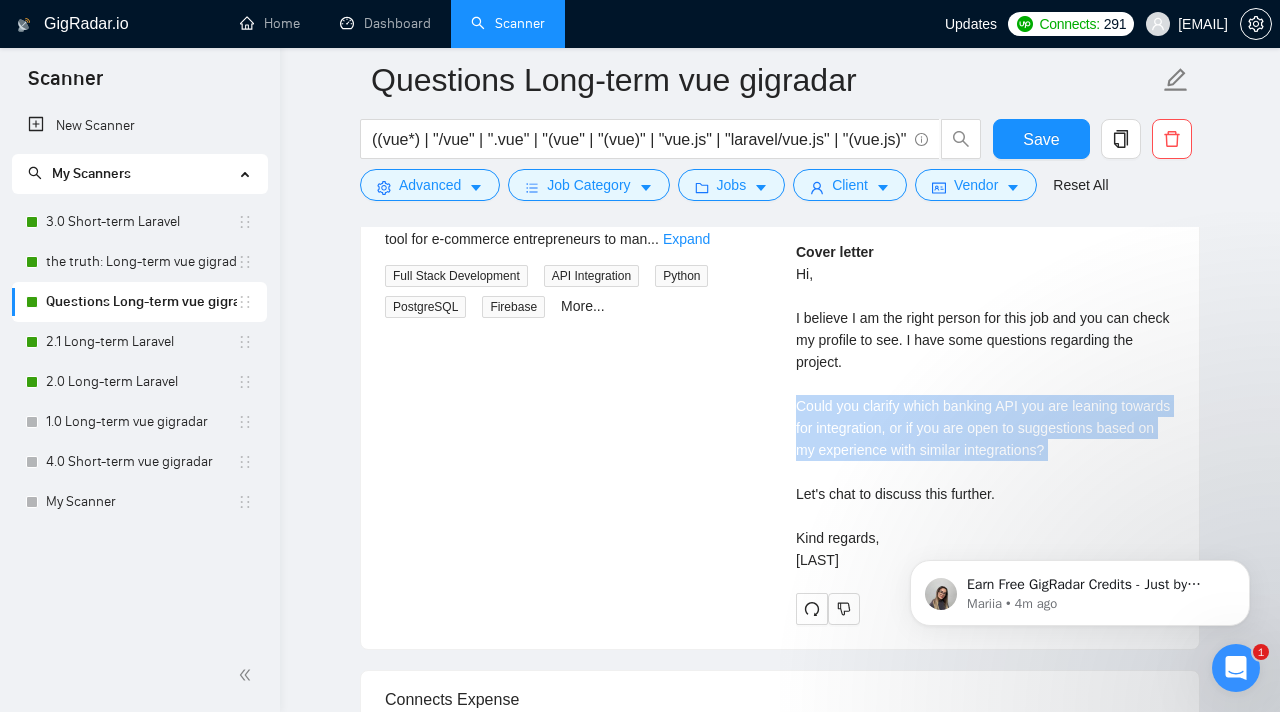 drag, startPoint x: 799, startPoint y: 415, endPoint x: 1249, endPoint y: 465, distance: 452.76926 